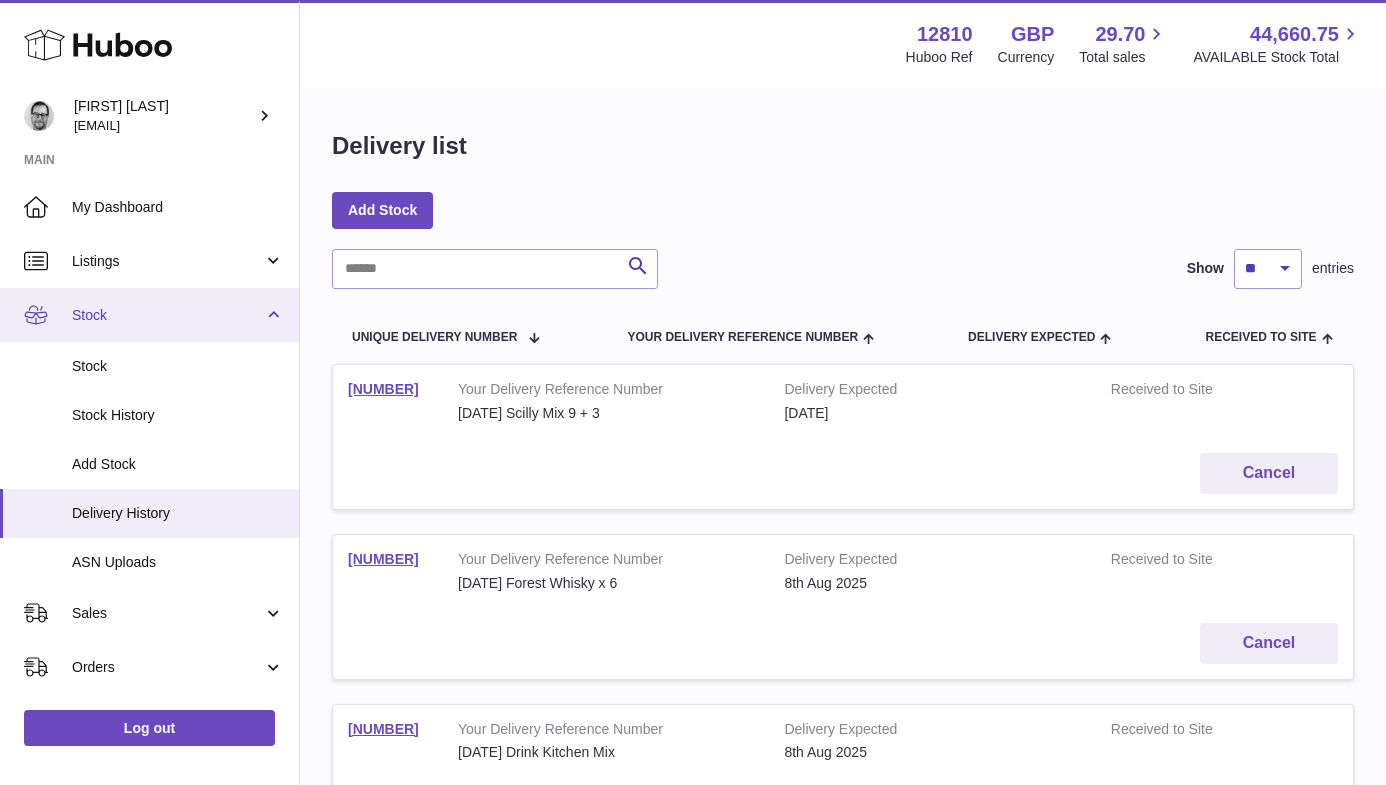 scroll, scrollTop: 0, scrollLeft: 0, axis: both 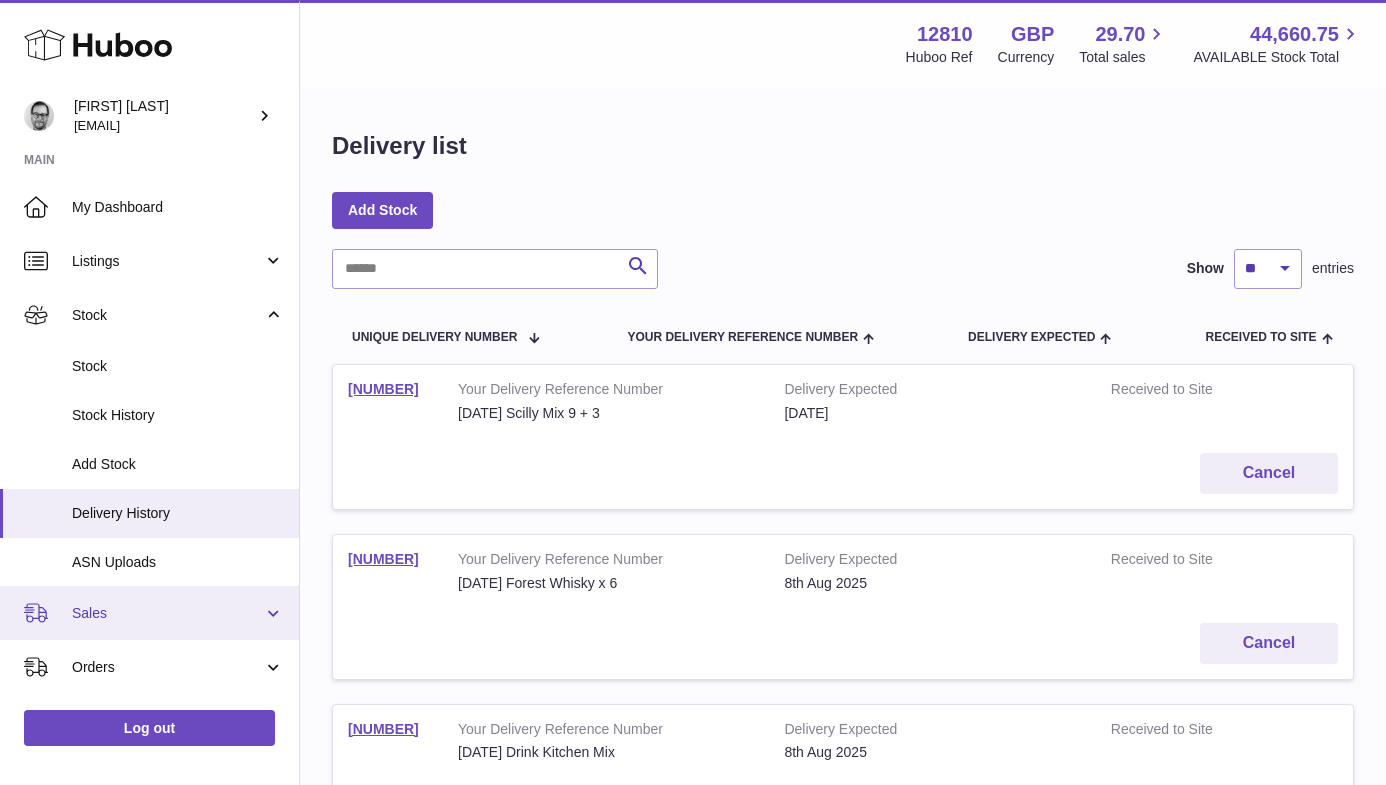 click on "Listings" at bounding box center [149, 261] 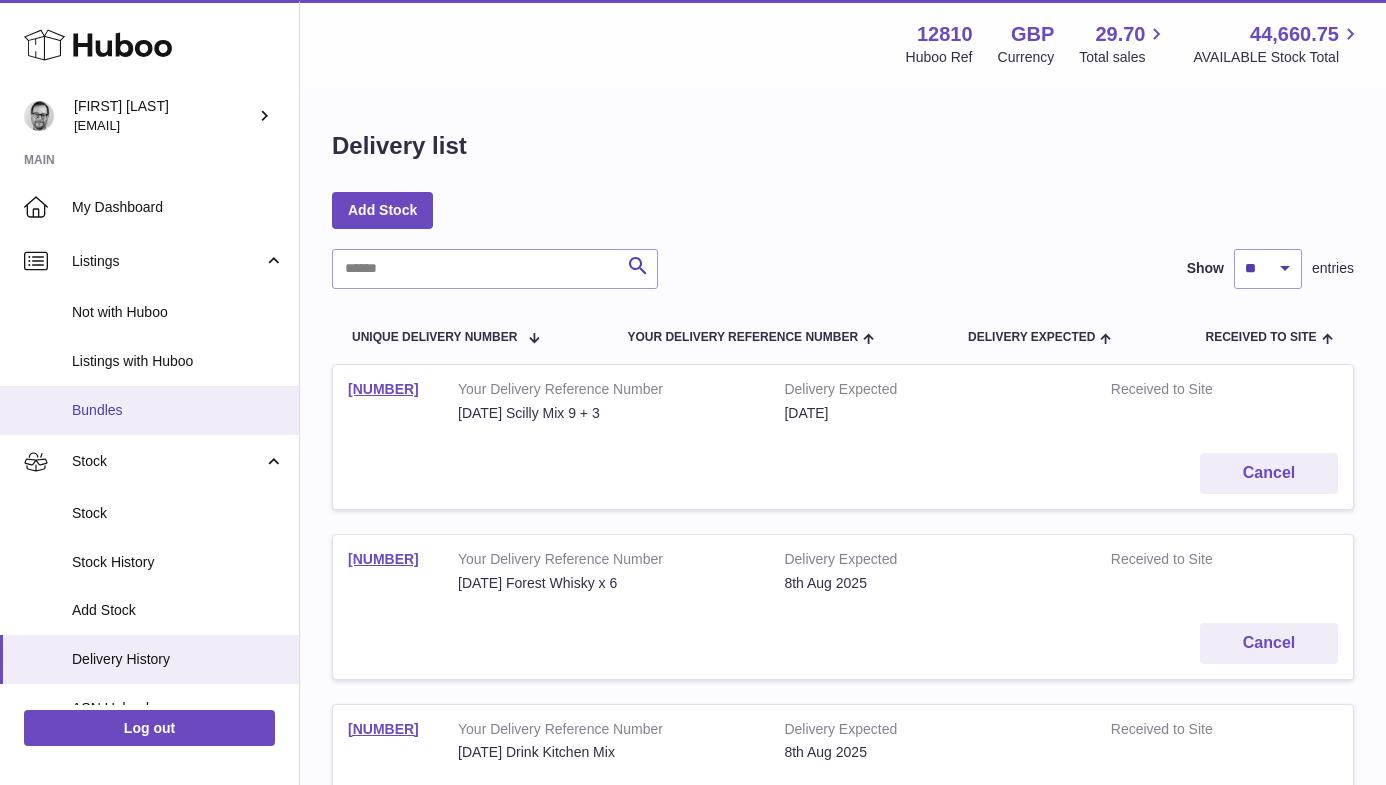 click on "Bundles" at bounding box center [178, 410] 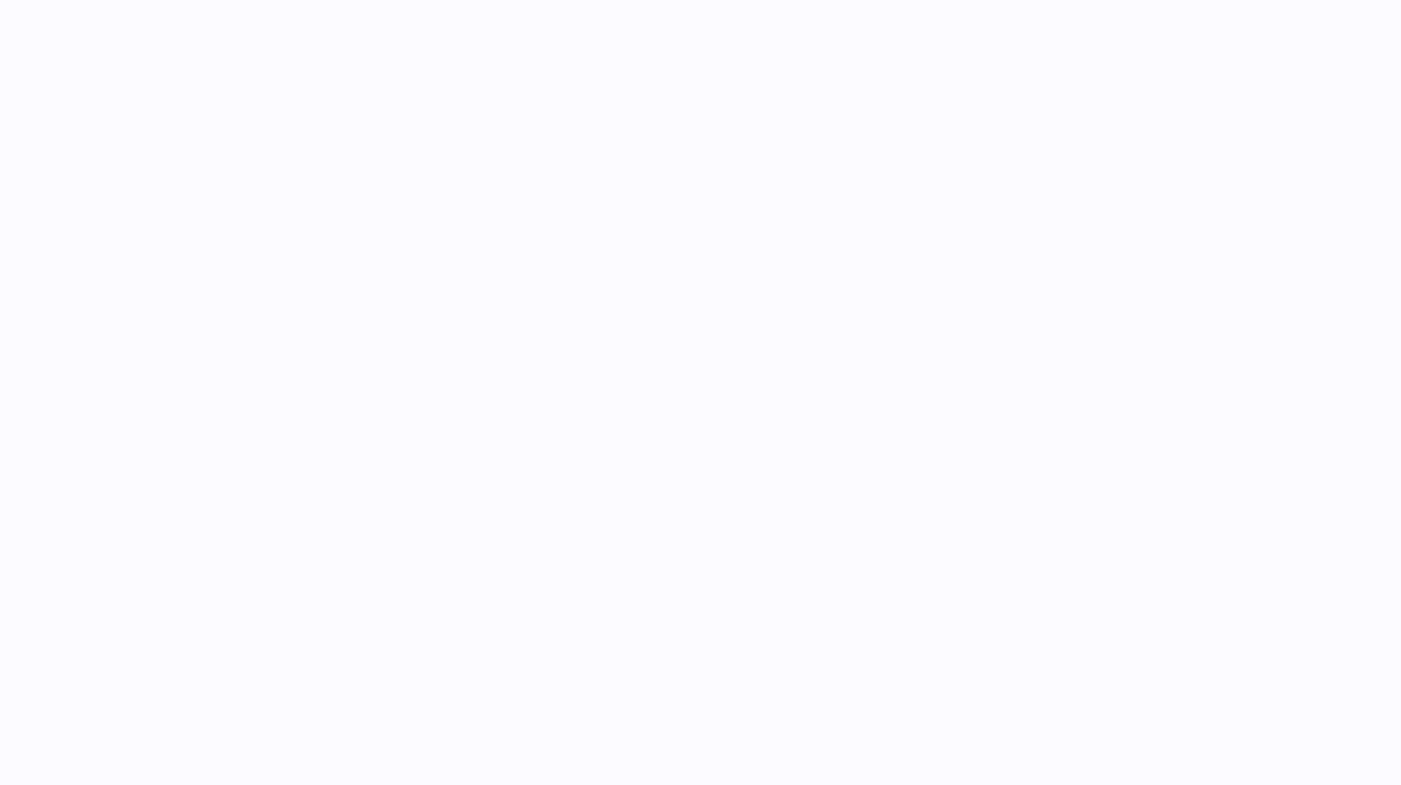 scroll, scrollTop: 0, scrollLeft: 0, axis: both 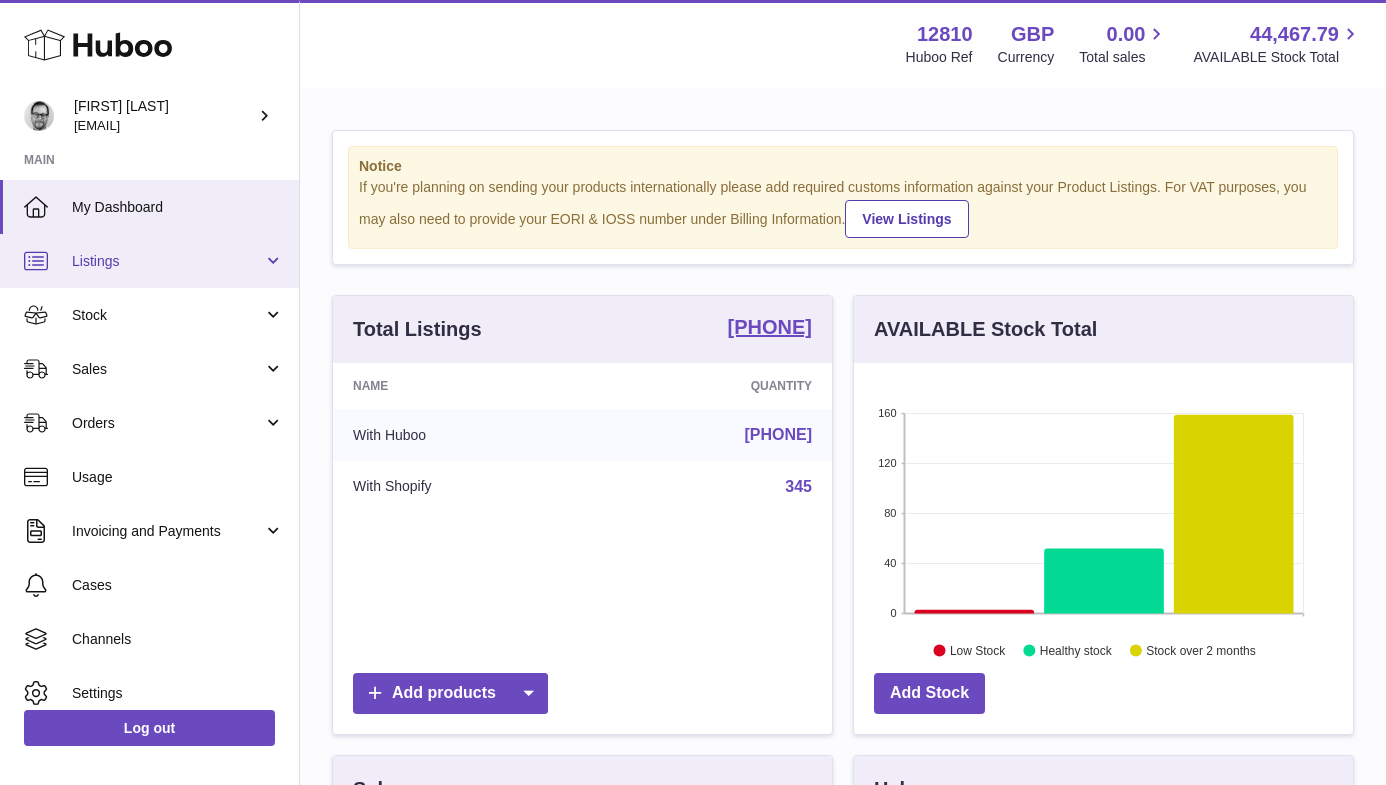 click on "Listings" at bounding box center (149, 261) 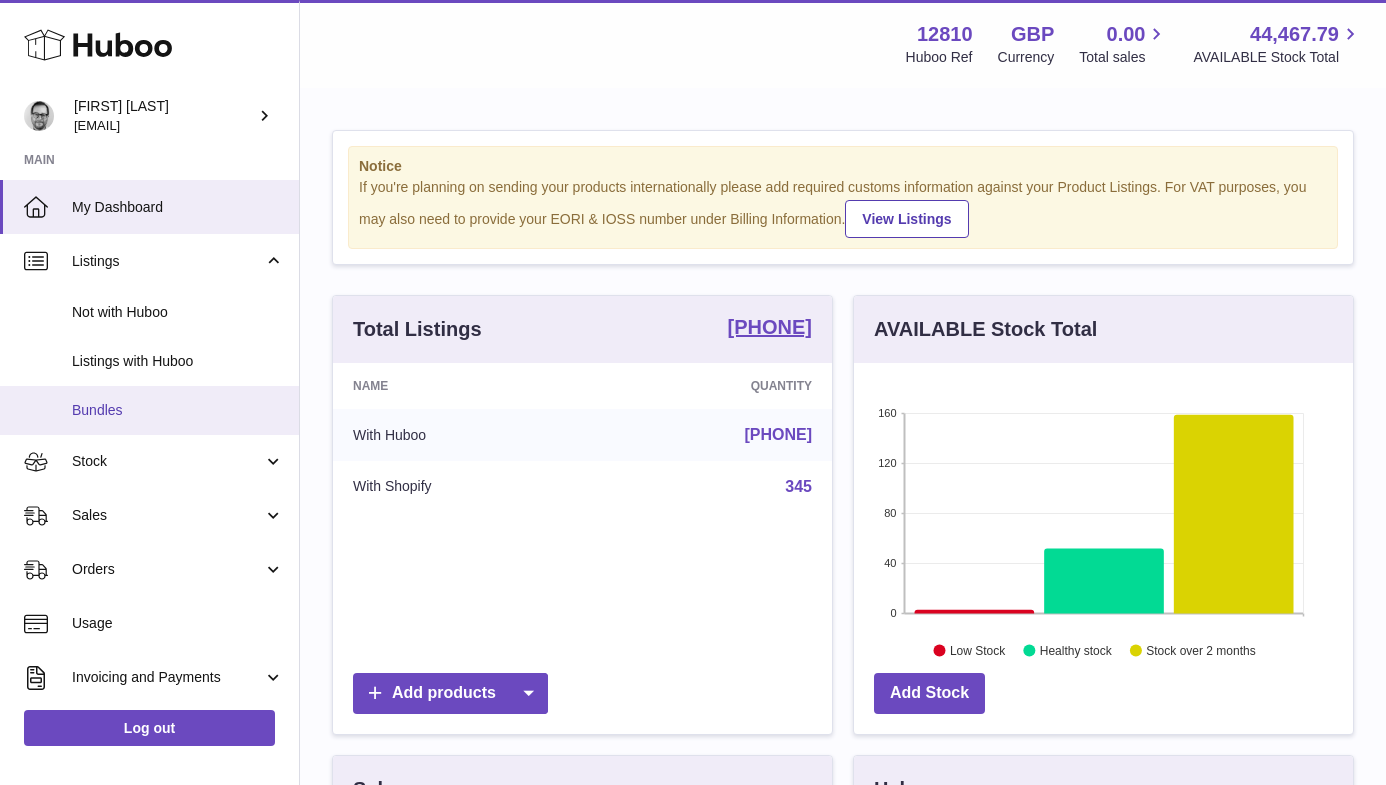 click on "Bundles" at bounding box center (178, 410) 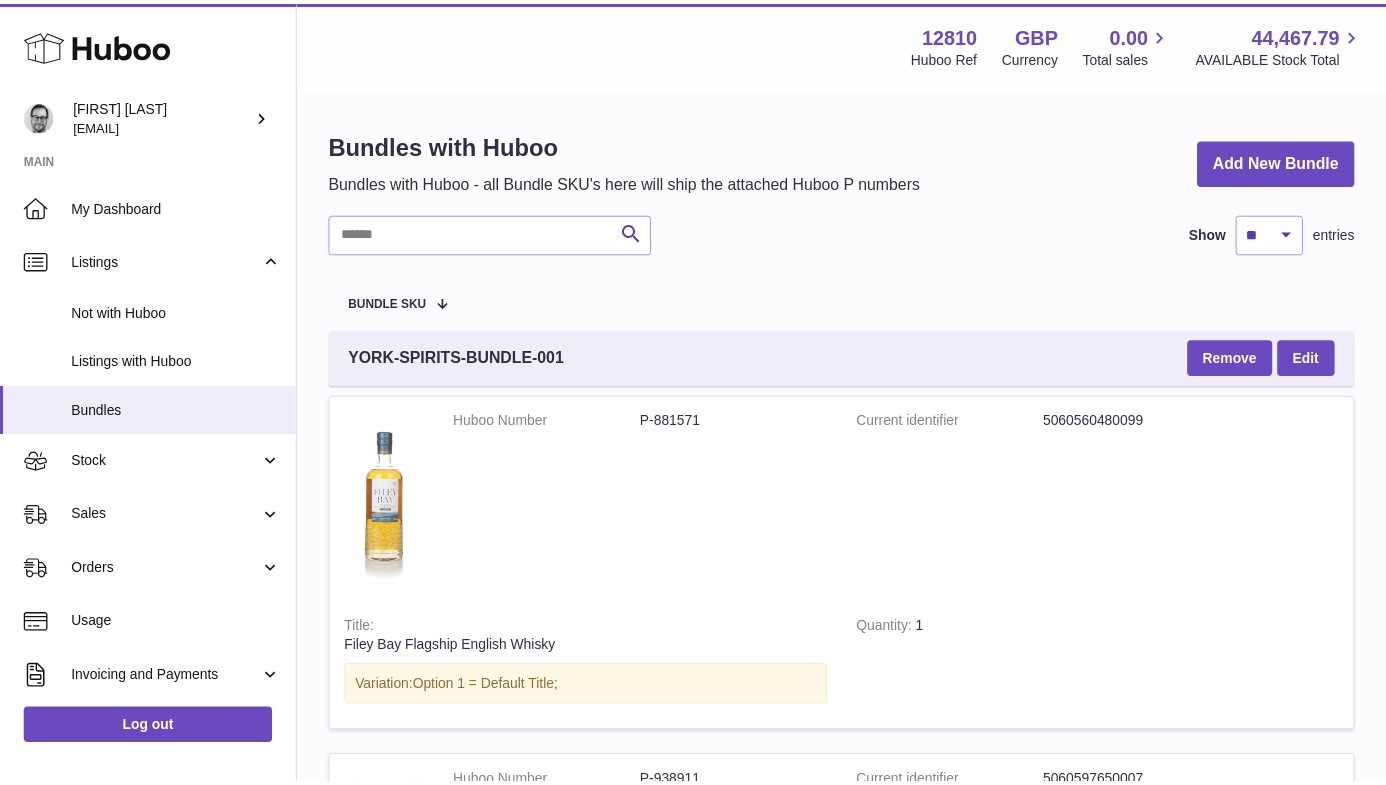scroll, scrollTop: 0, scrollLeft: 0, axis: both 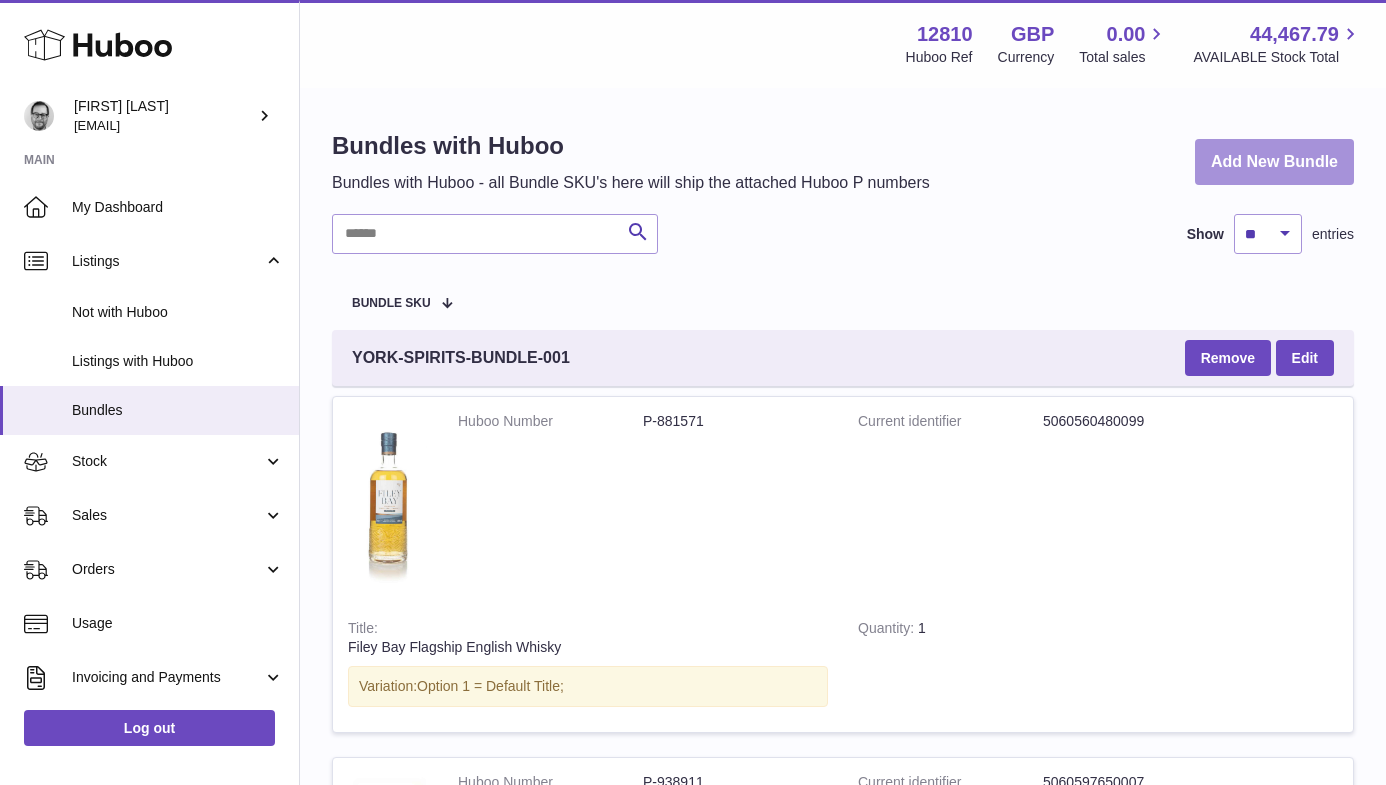 click on "Add New Bundle" at bounding box center [1274, 162] 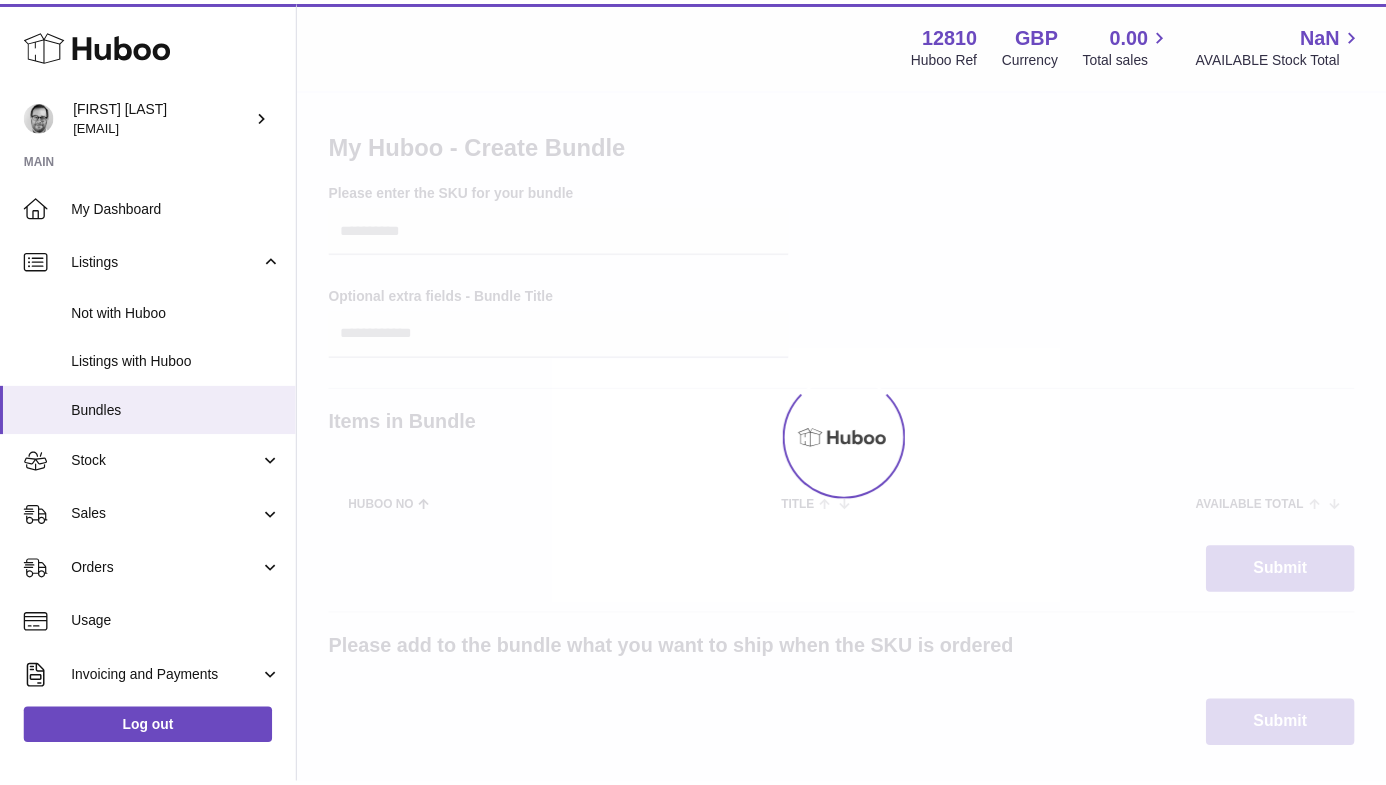 scroll, scrollTop: 0, scrollLeft: 0, axis: both 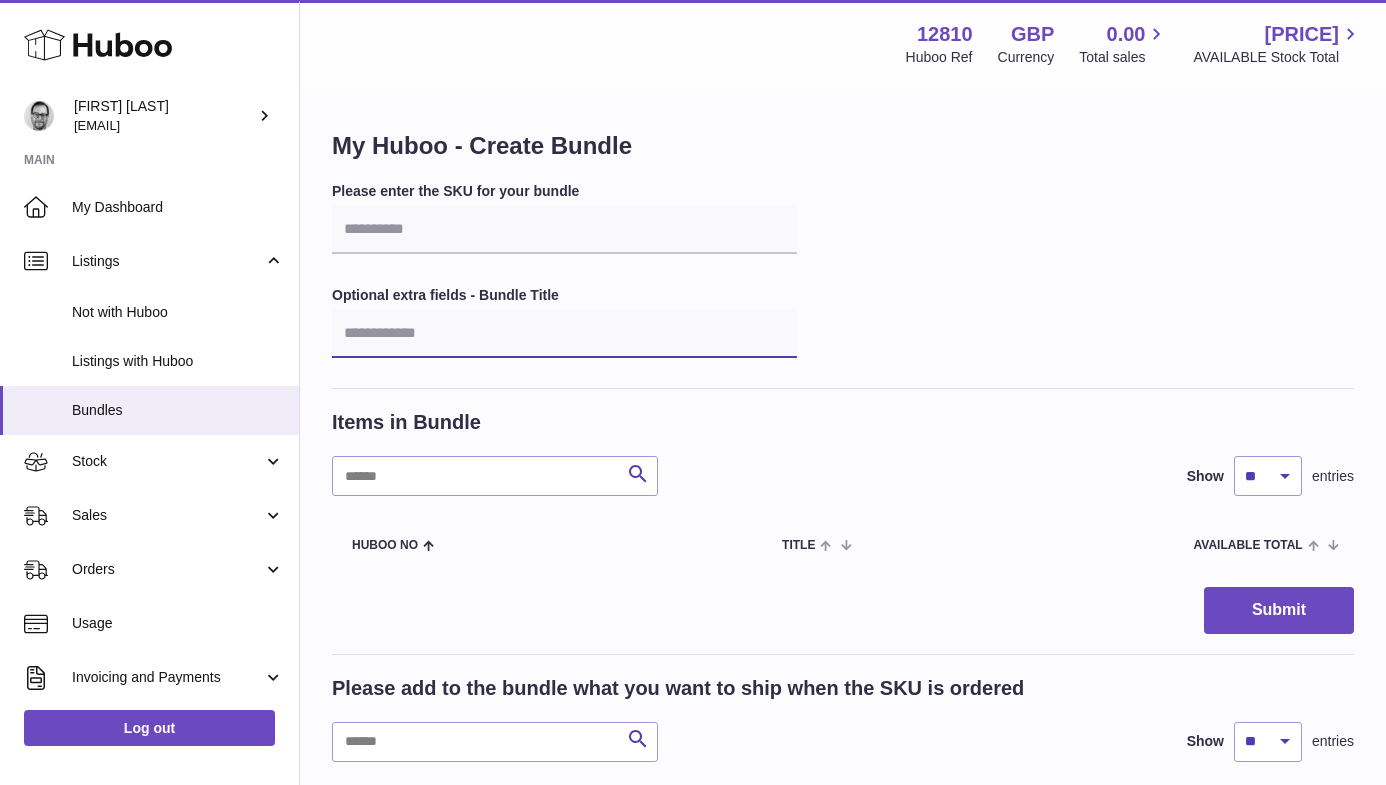 click at bounding box center (564, 334) 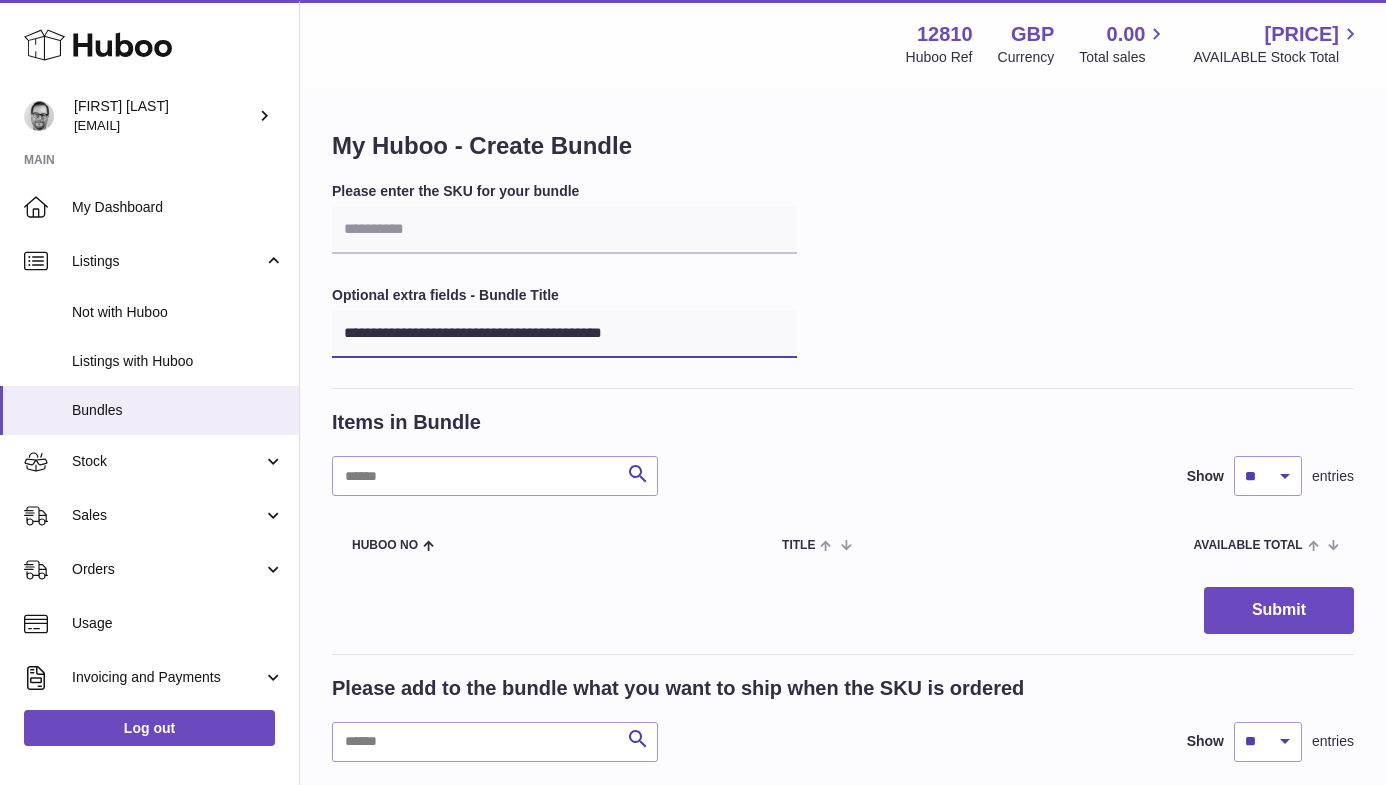type on "**********" 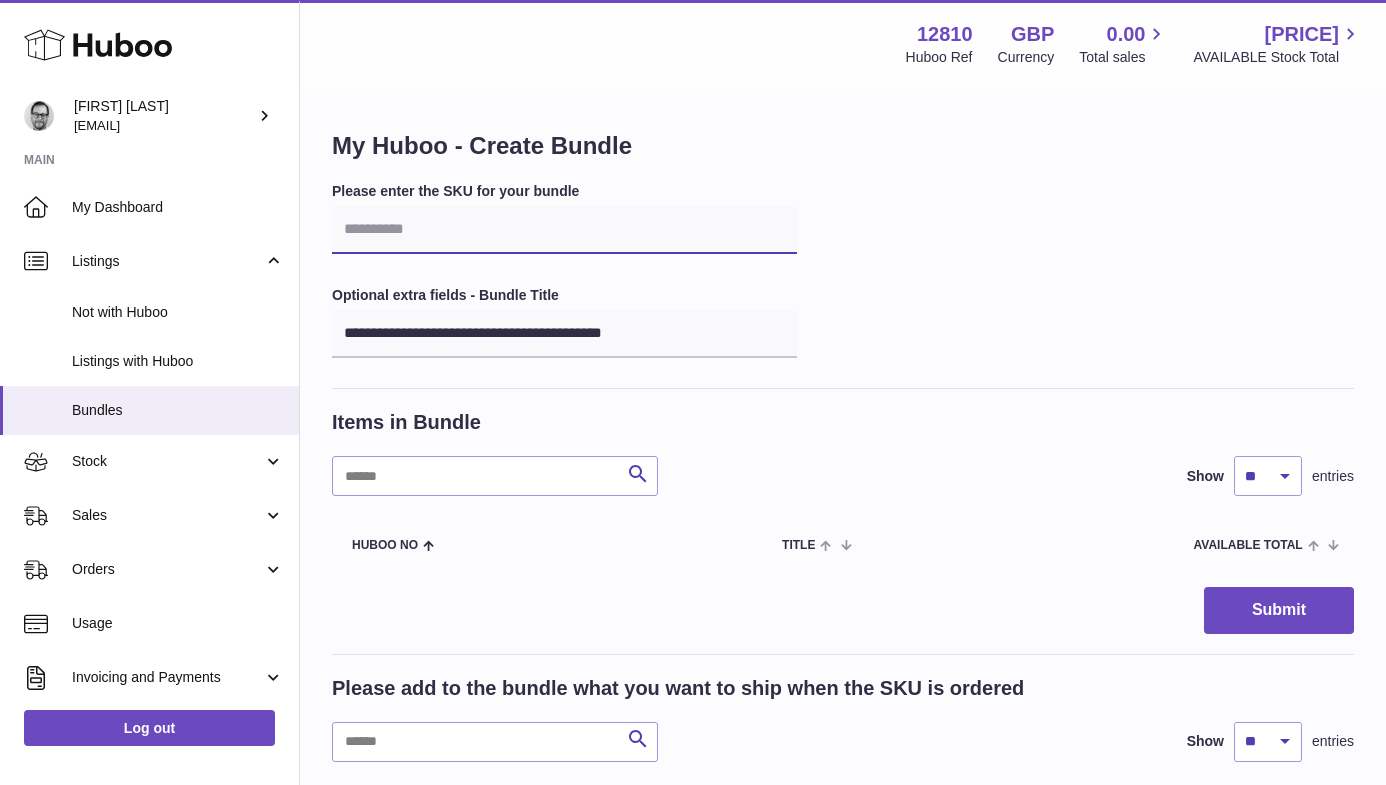 click at bounding box center [564, 230] 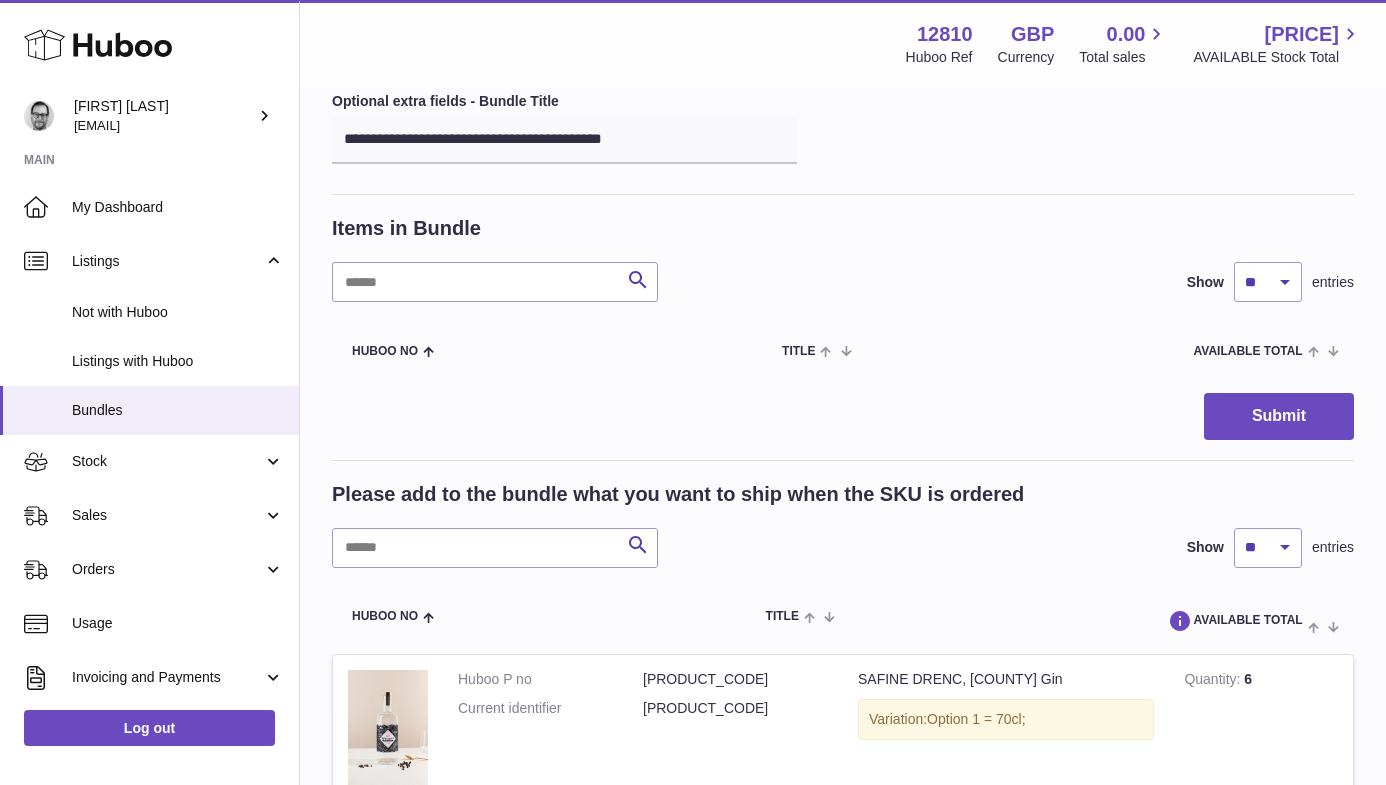 scroll, scrollTop: 275, scrollLeft: 0, axis: vertical 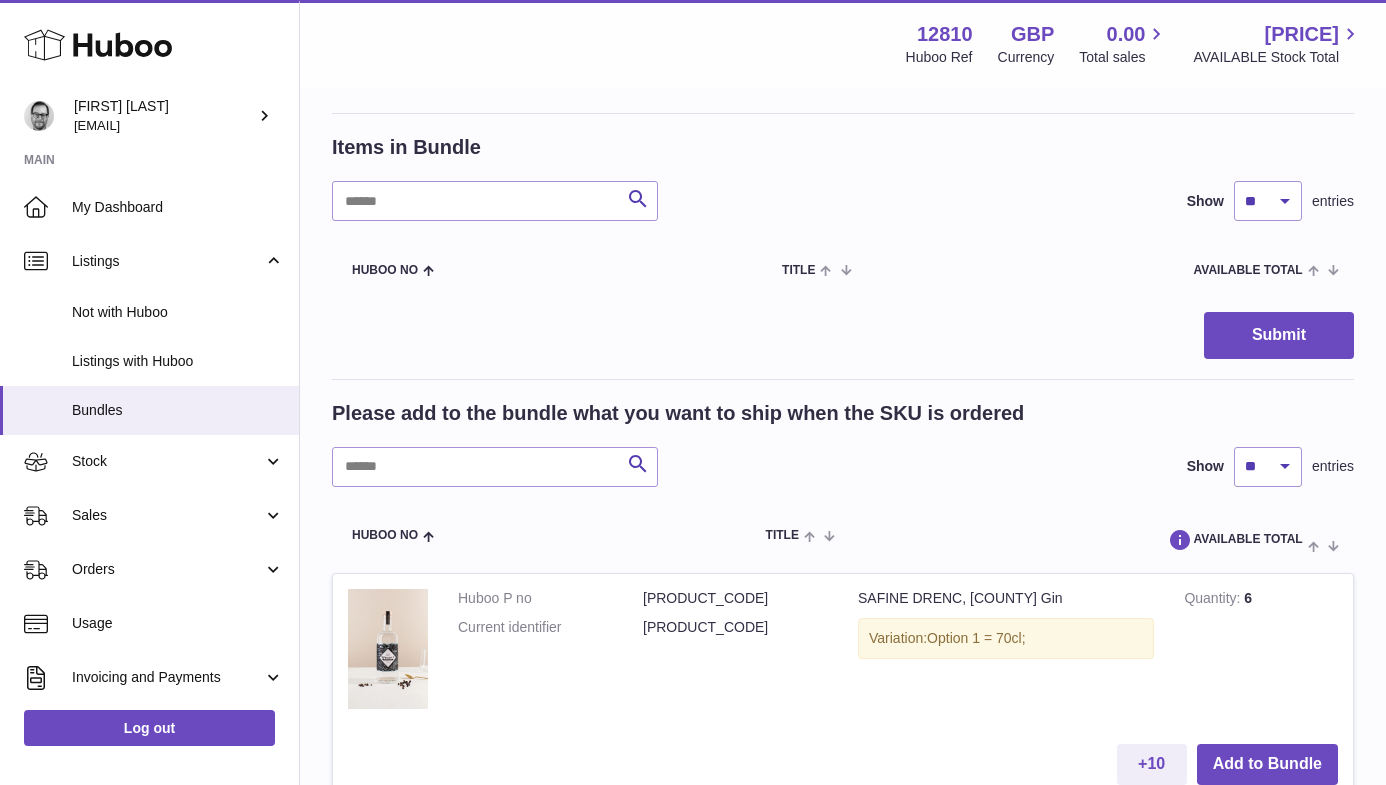 type on "**********" 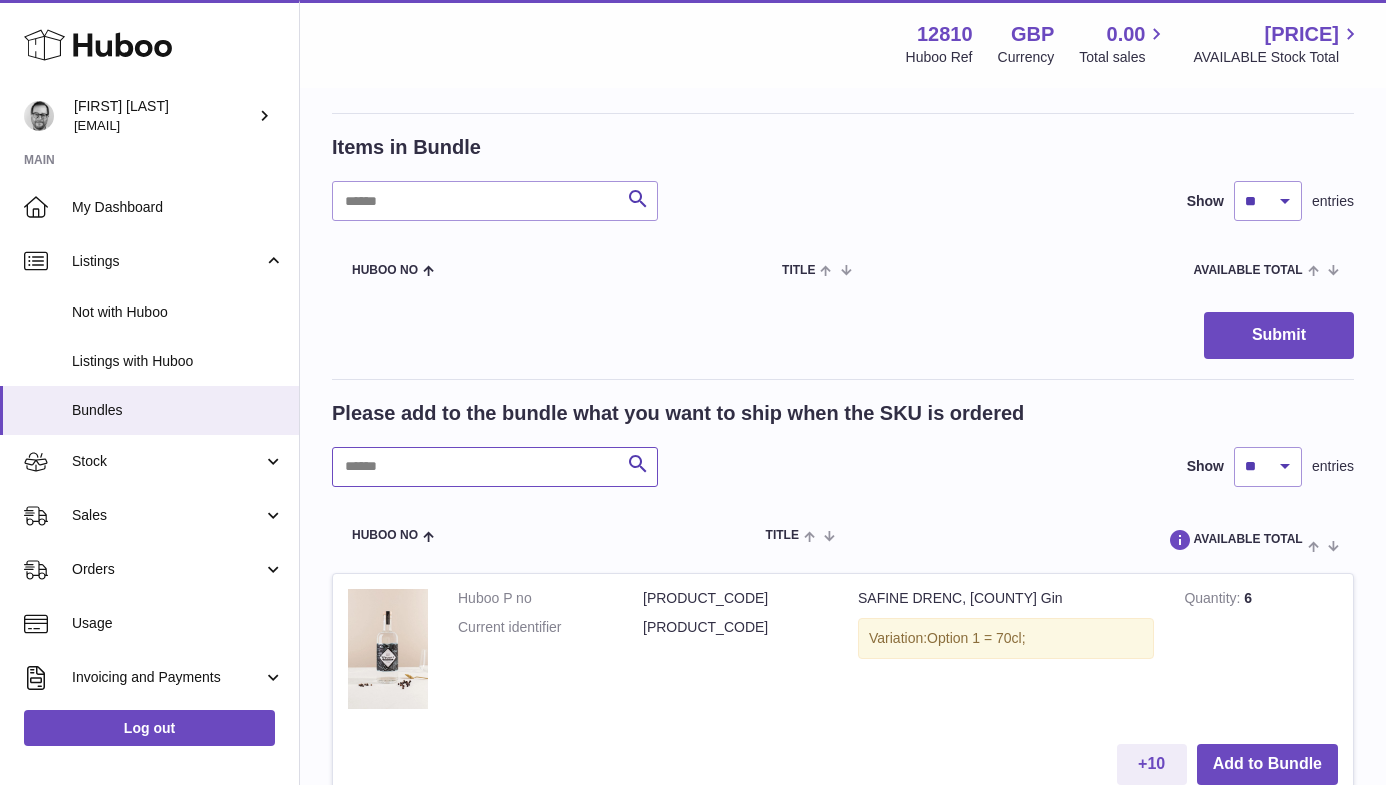 click at bounding box center [495, 467] 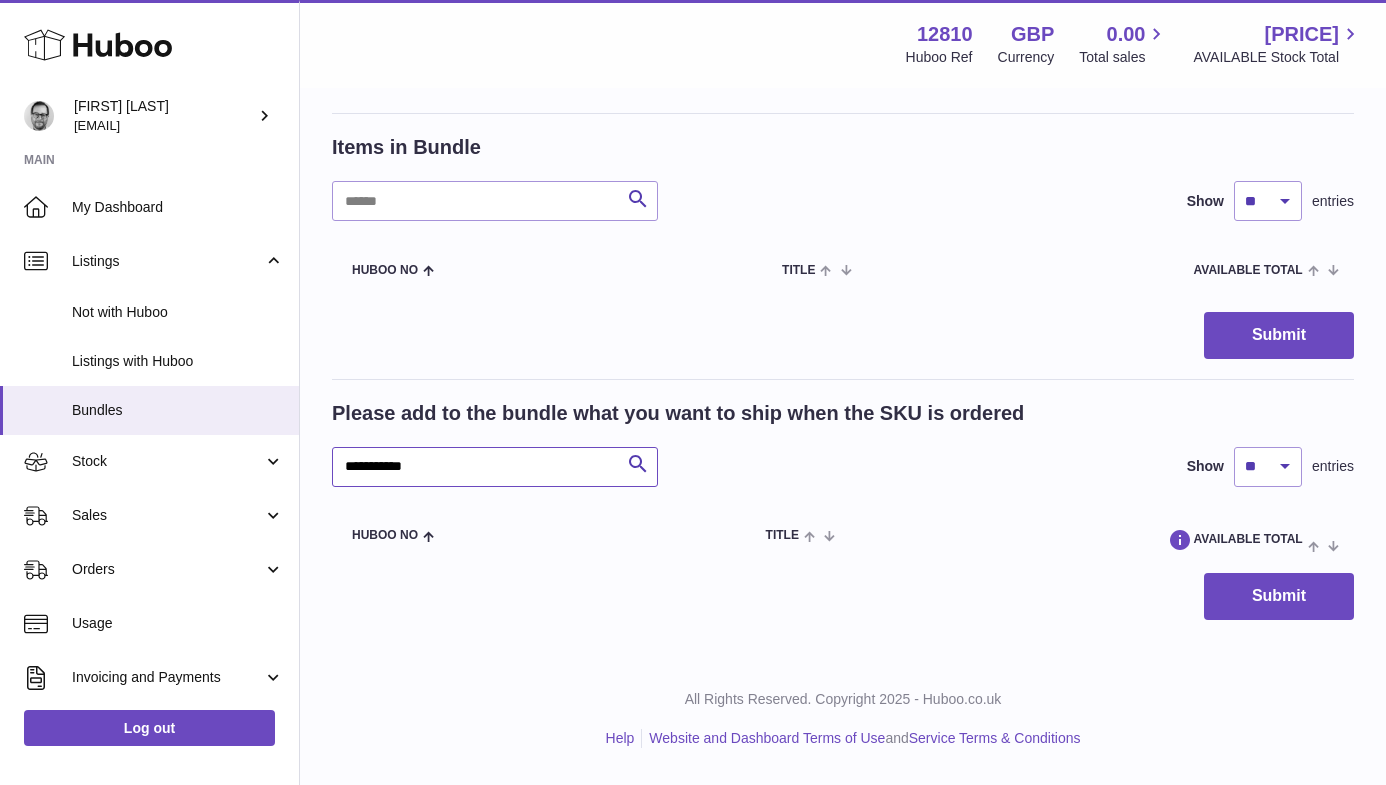 scroll, scrollTop: 268, scrollLeft: 0, axis: vertical 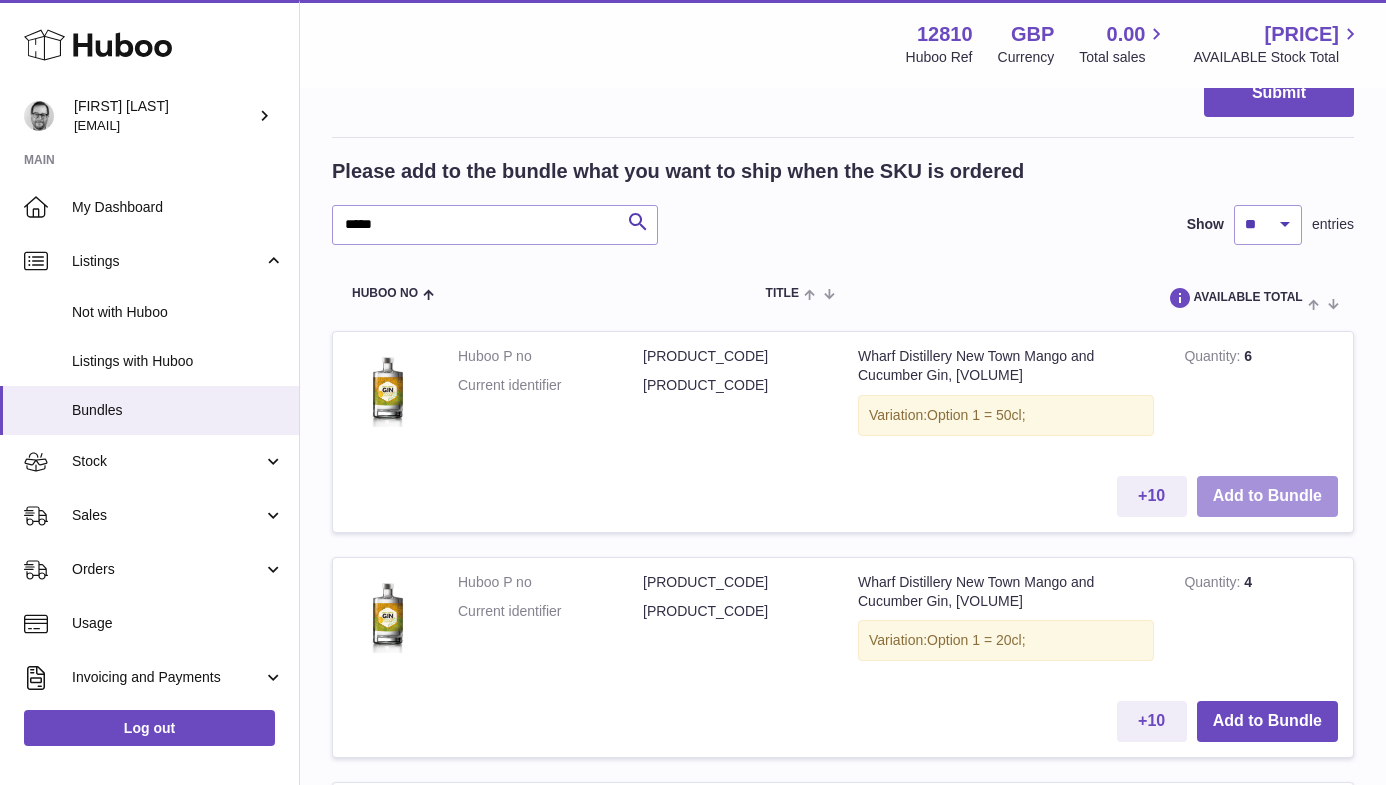 click on "Add to Bundle" at bounding box center [1267, 496] 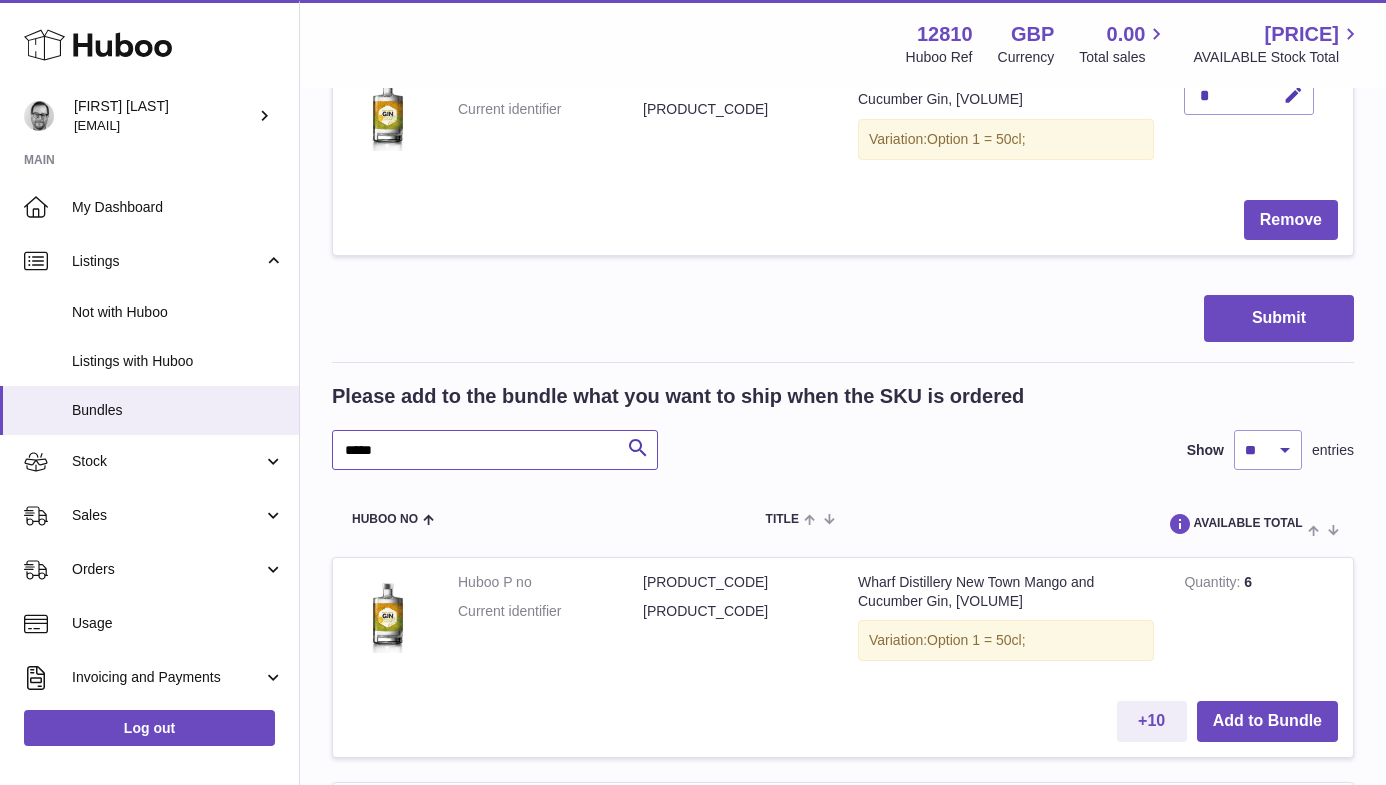 click on "*****" at bounding box center [495, 450] 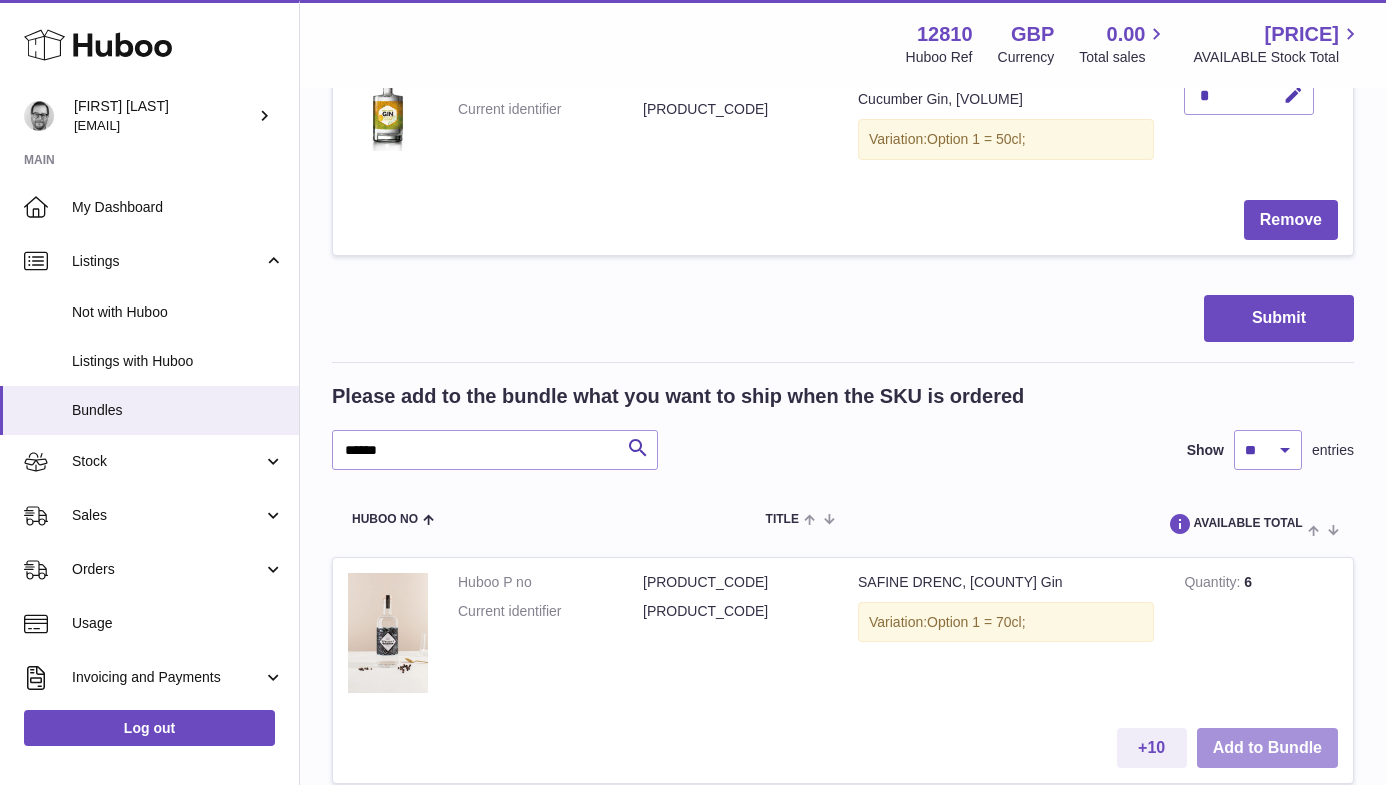 click on "Add to Bundle" at bounding box center [1267, 748] 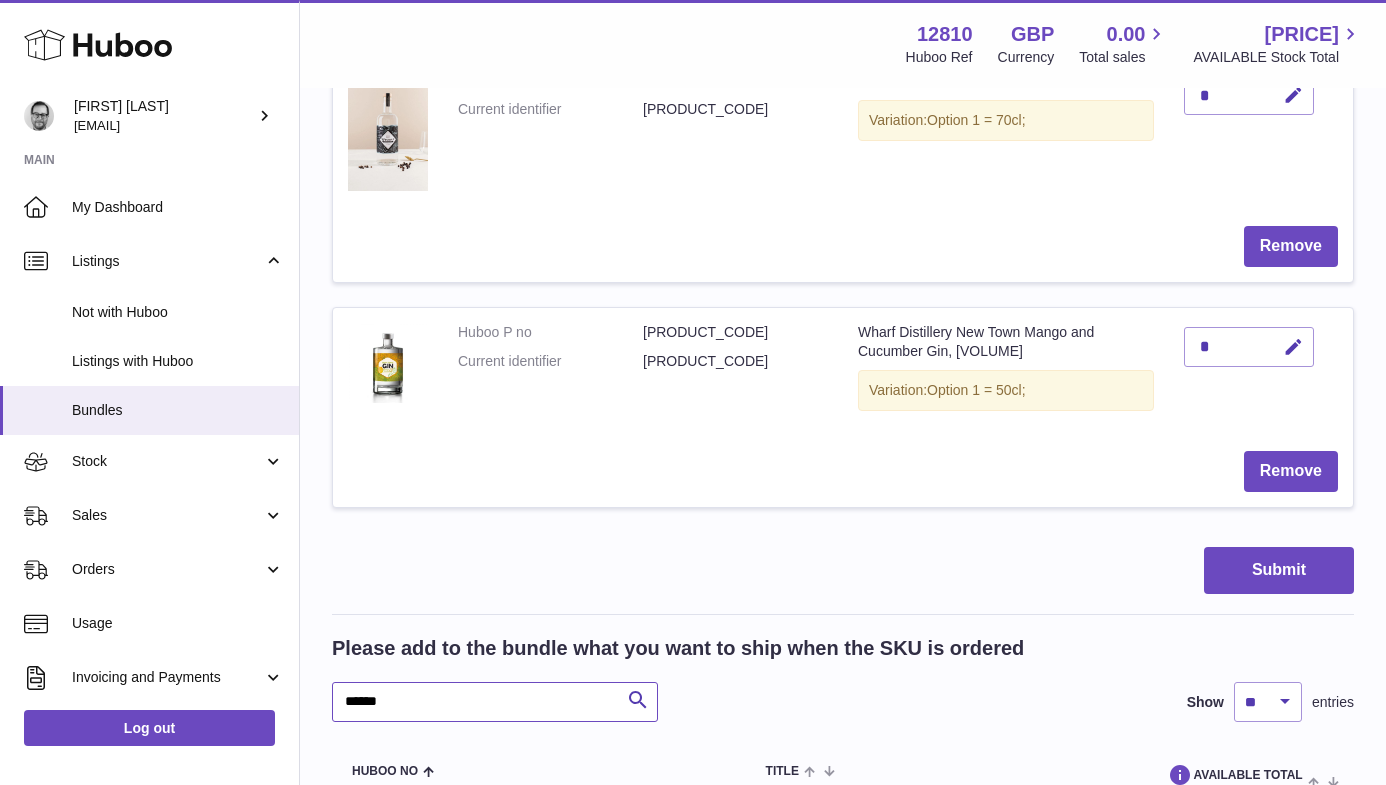 click on "******" at bounding box center (495, 702) 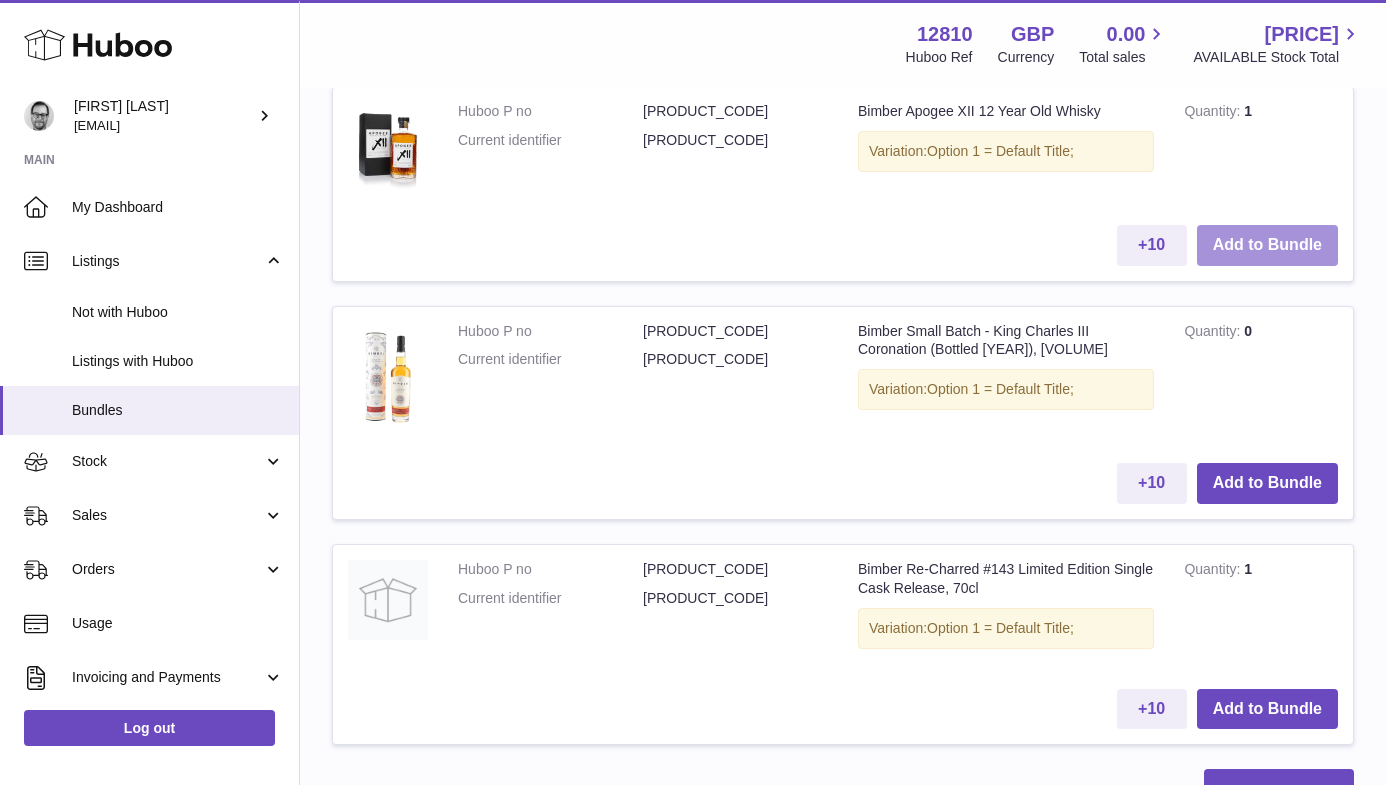 scroll, scrollTop: 1242, scrollLeft: 0, axis: vertical 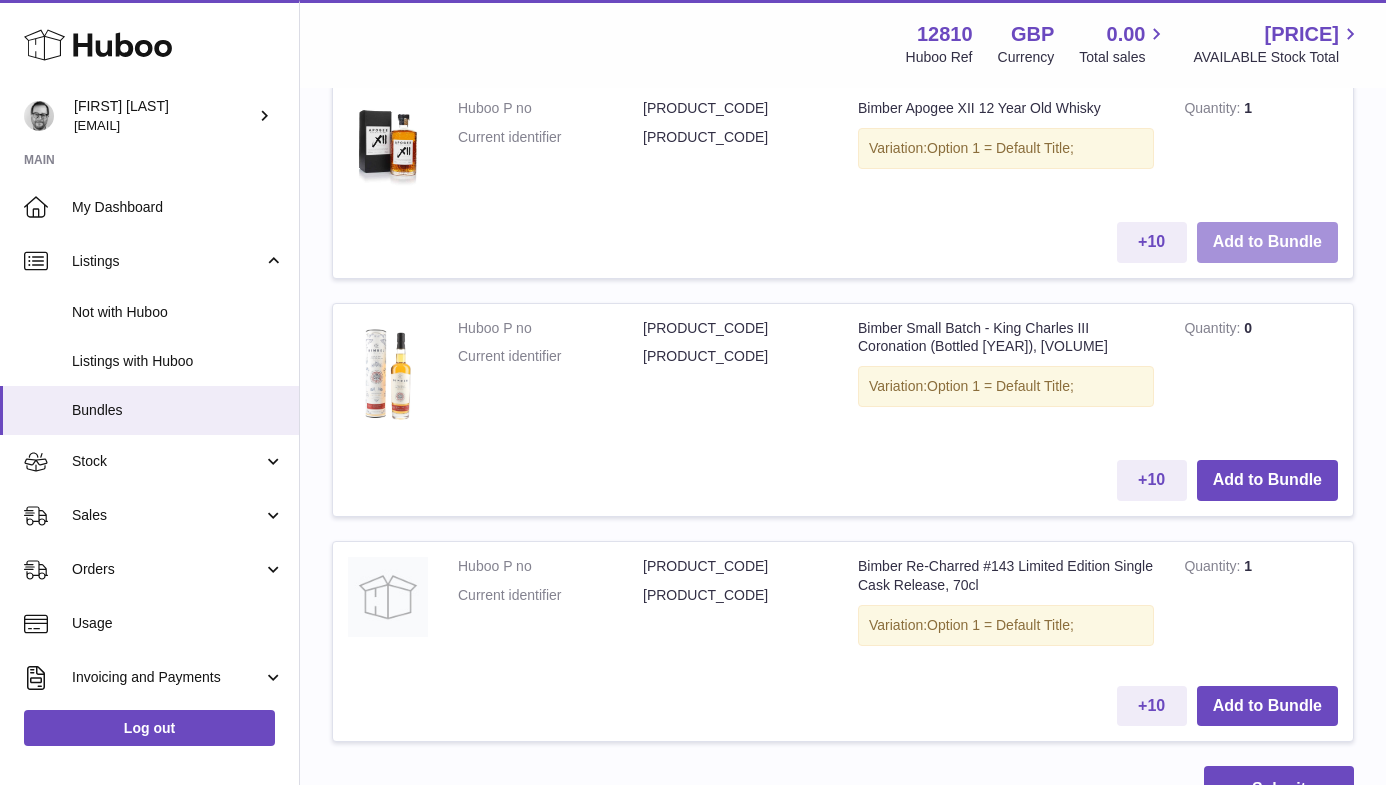 click on "Add to Bundle" at bounding box center (1267, 242) 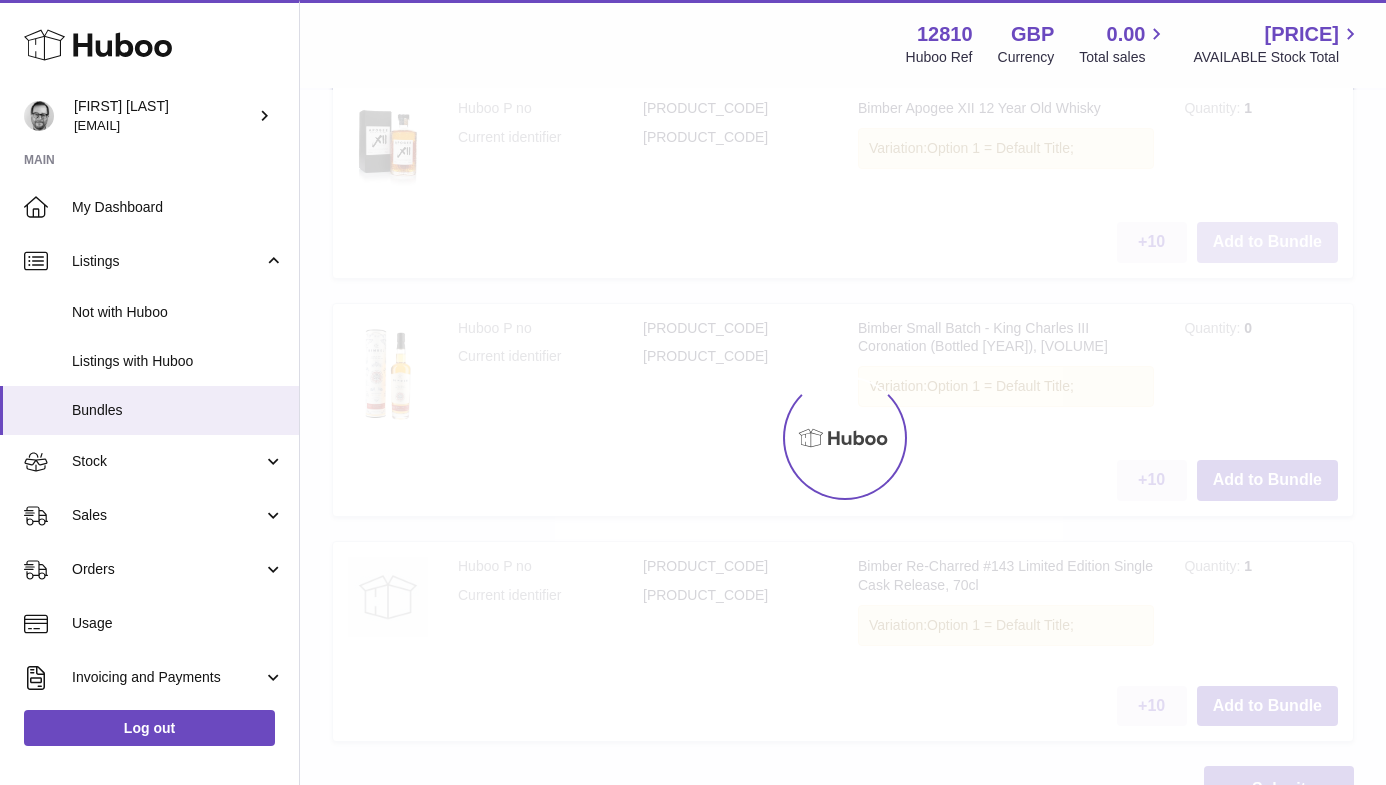 scroll, scrollTop: 1461, scrollLeft: 0, axis: vertical 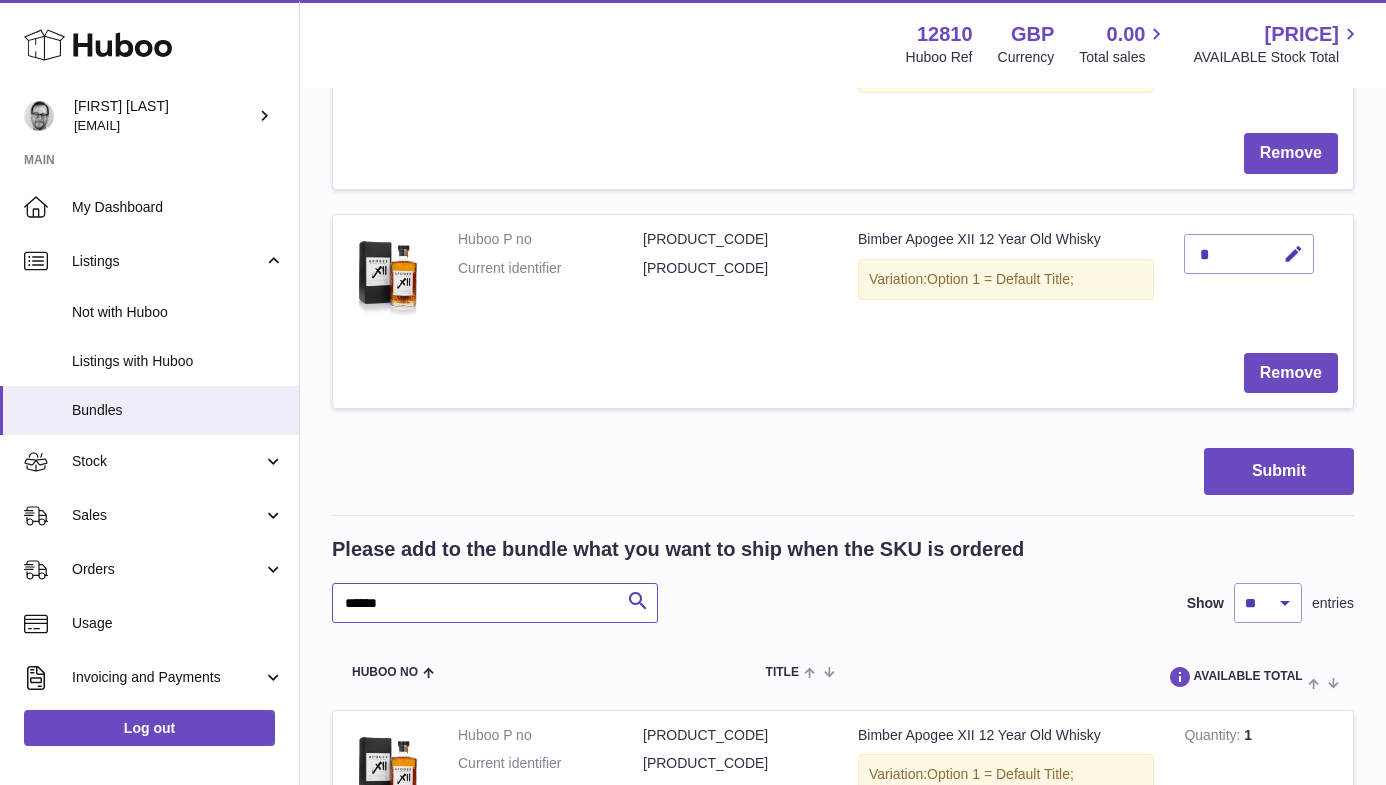 click on "******" at bounding box center (495, 603) 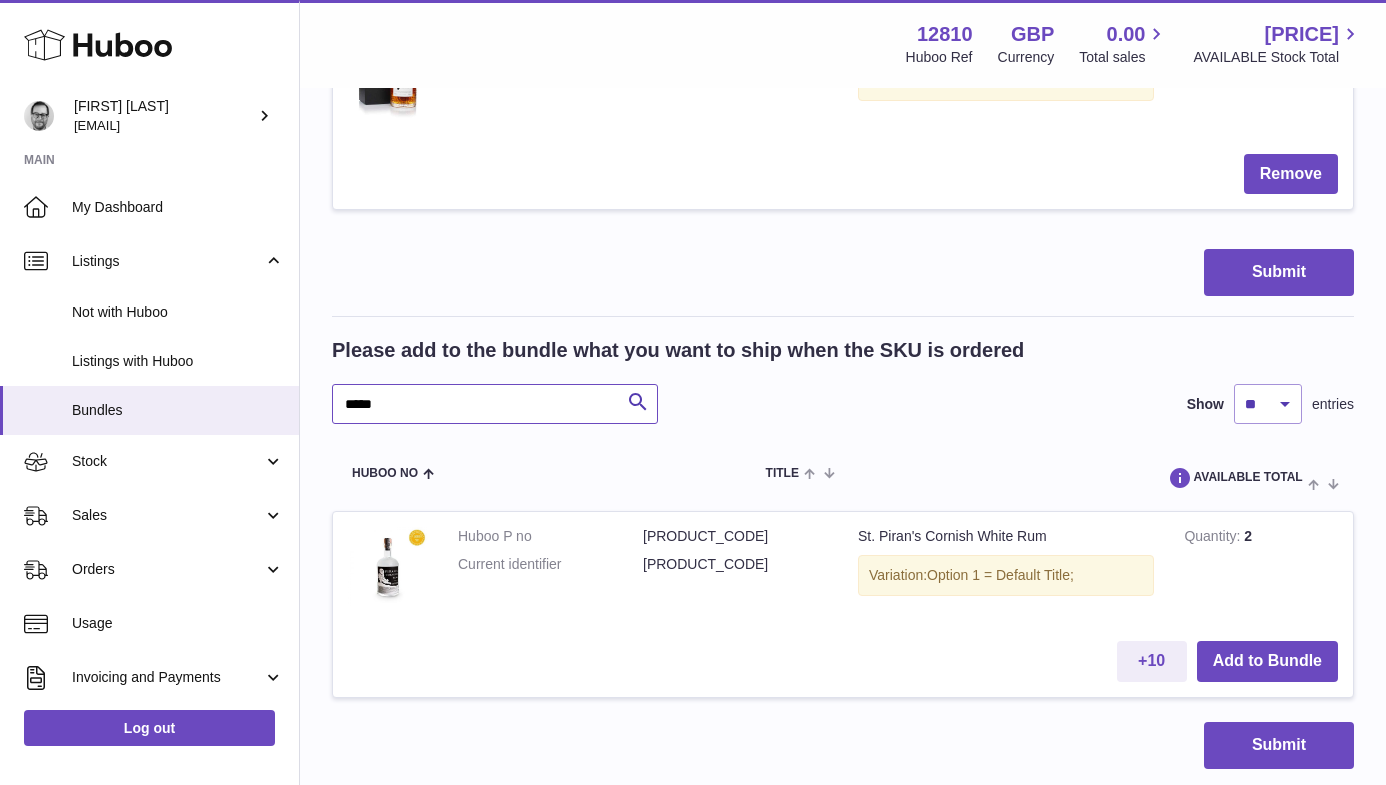 scroll, scrollTop: 1052, scrollLeft: 0, axis: vertical 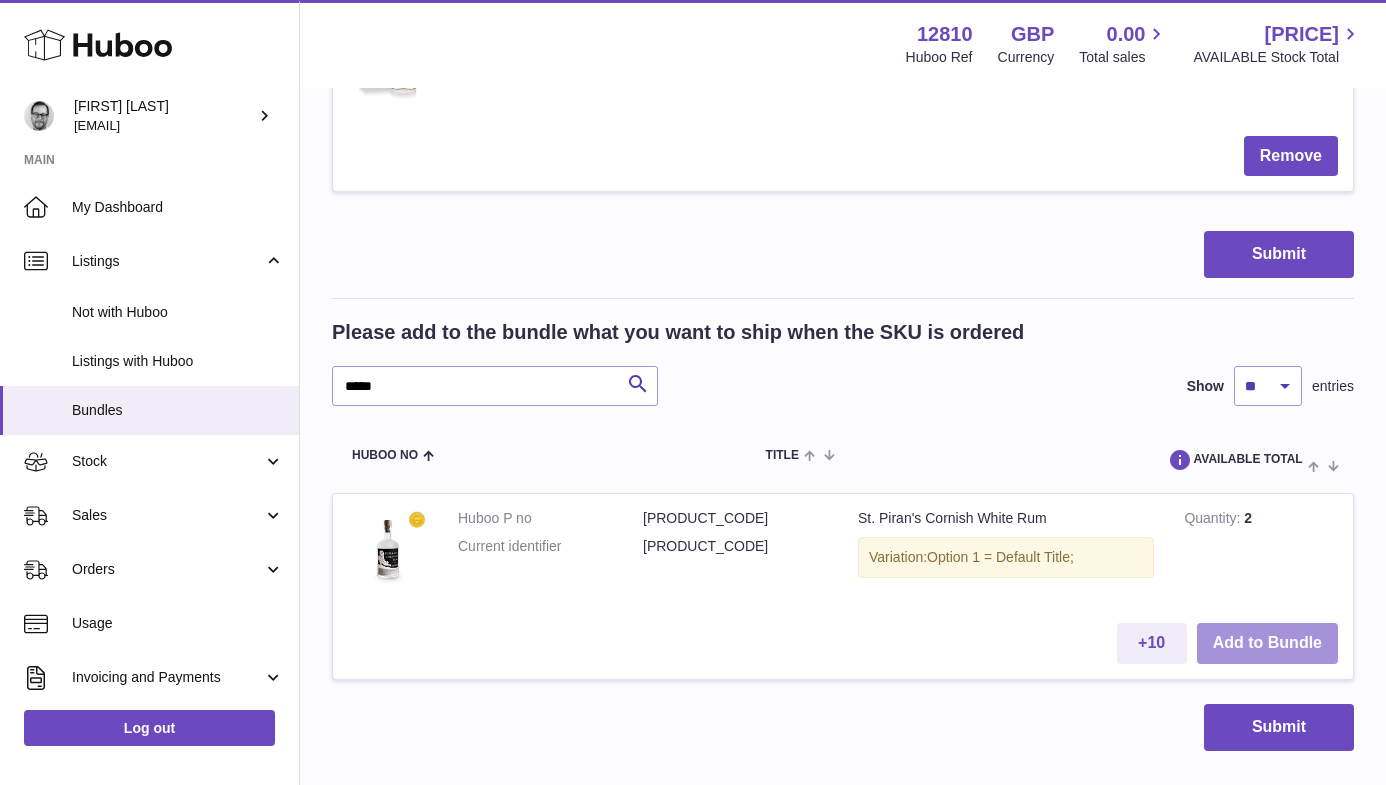 click on "Add to Bundle" at bounding box center (1267, 643) 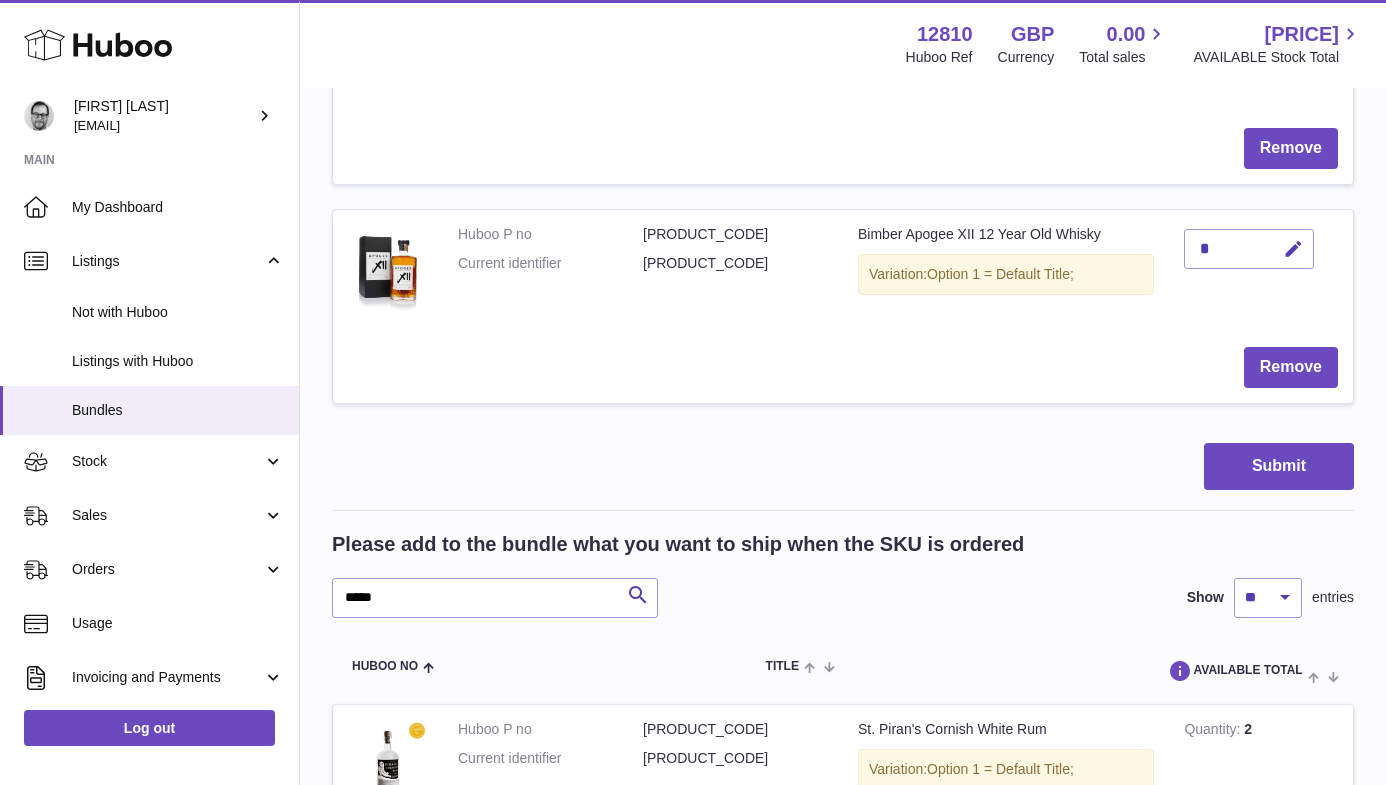 scroll, scrollTop: 1264, scrollLeft: 0, axis: vertical 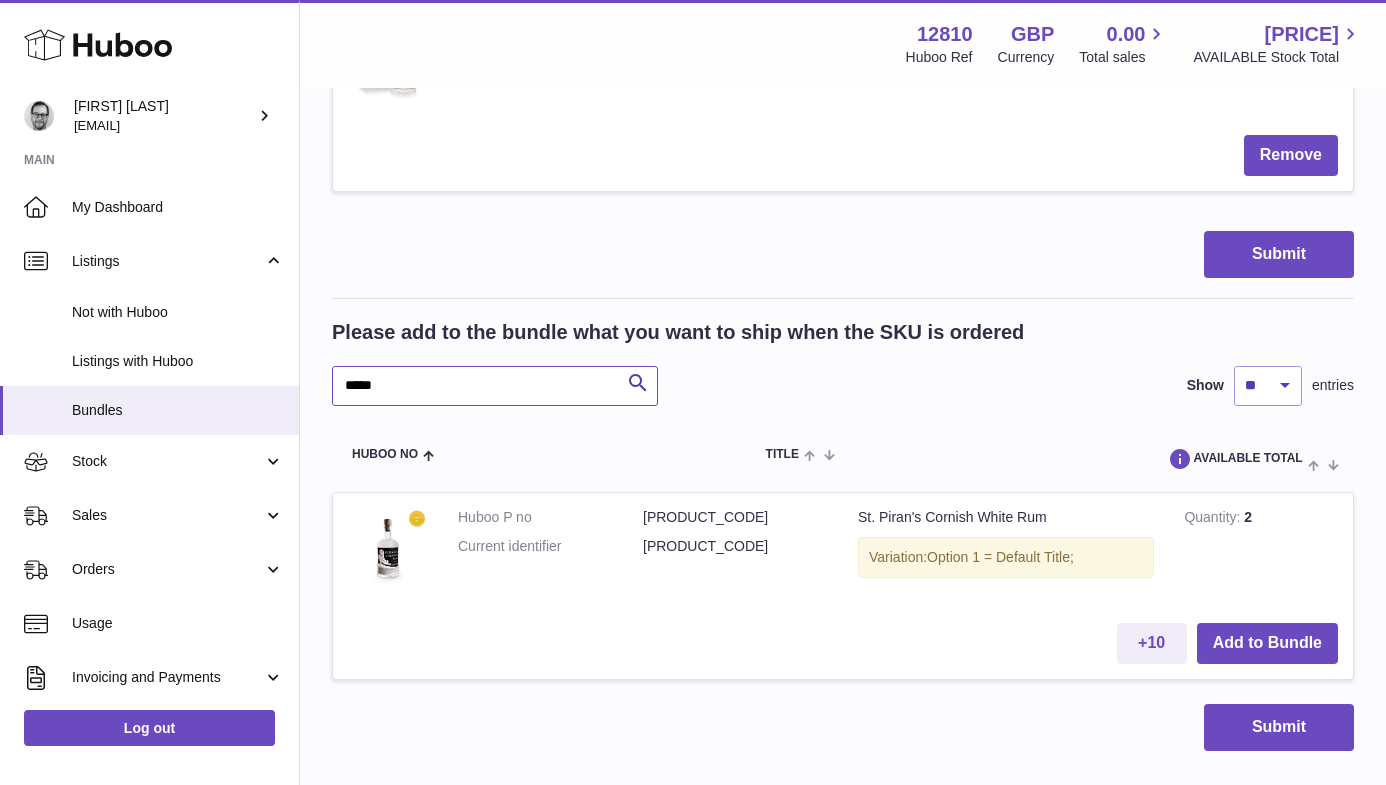 click on "*****" at bounding box center [495, 386] 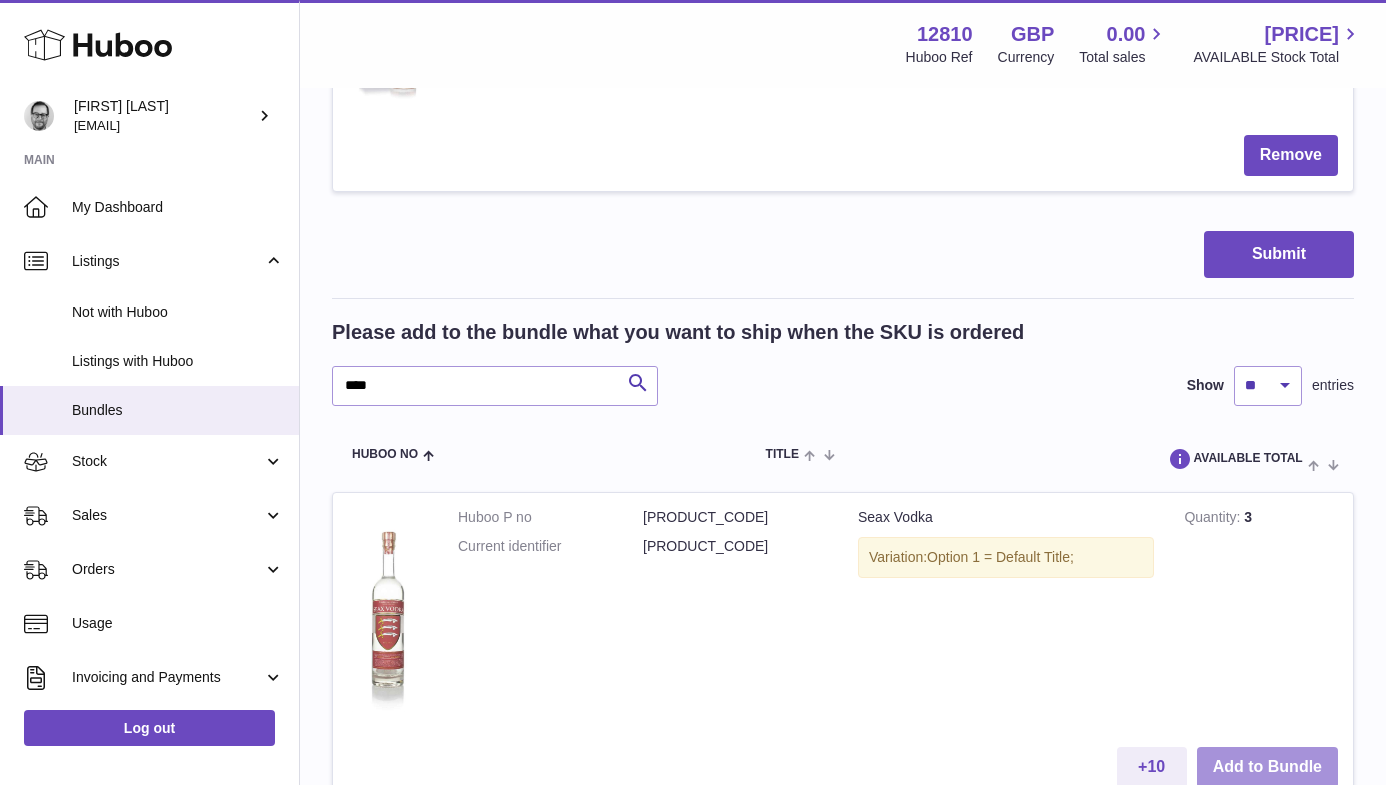 click on "Add to Bundle" at bounding box center [1267, 767] 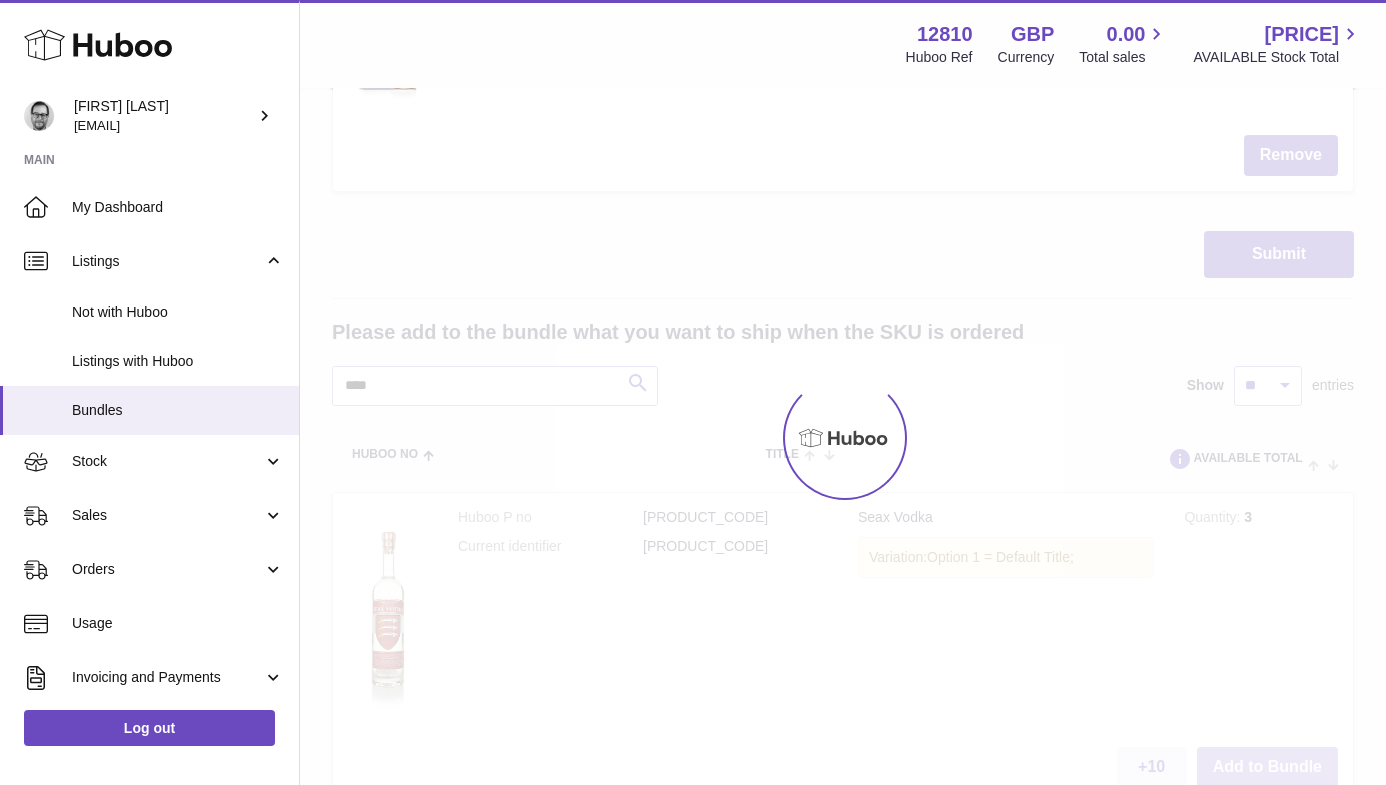 scroll, scrollTop: 1600, scrollLeft: 0, axis: vertical 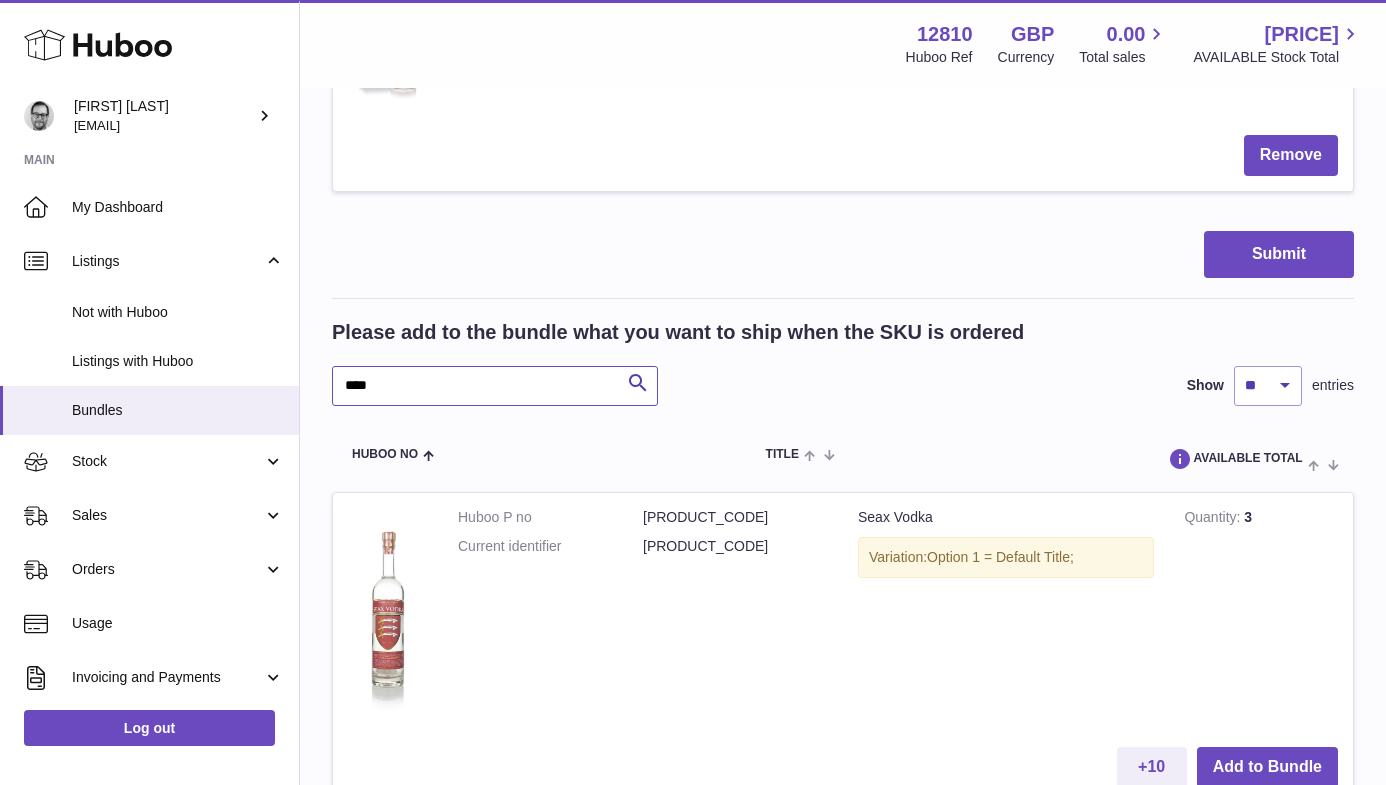 click on "****" at bounding box center (495, 386) 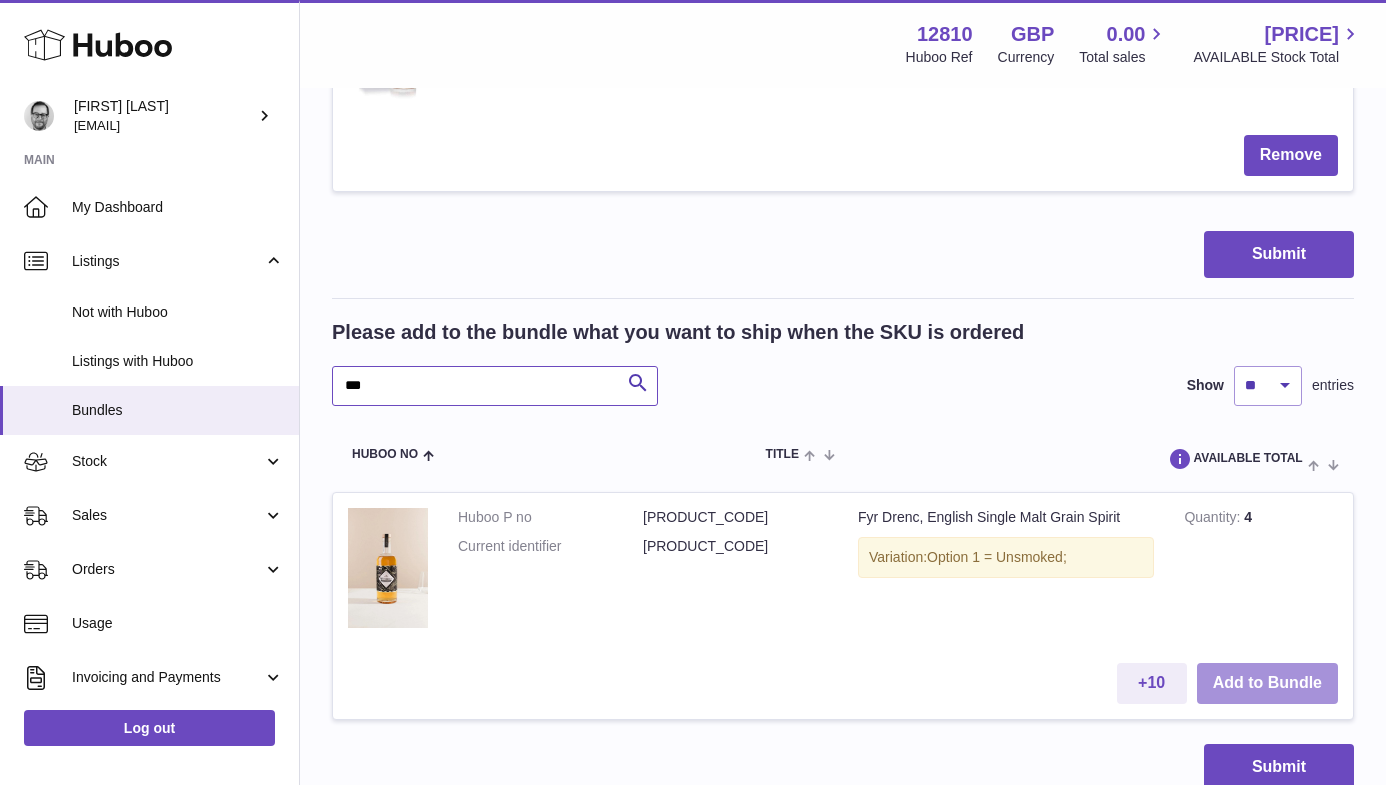 type on "***" 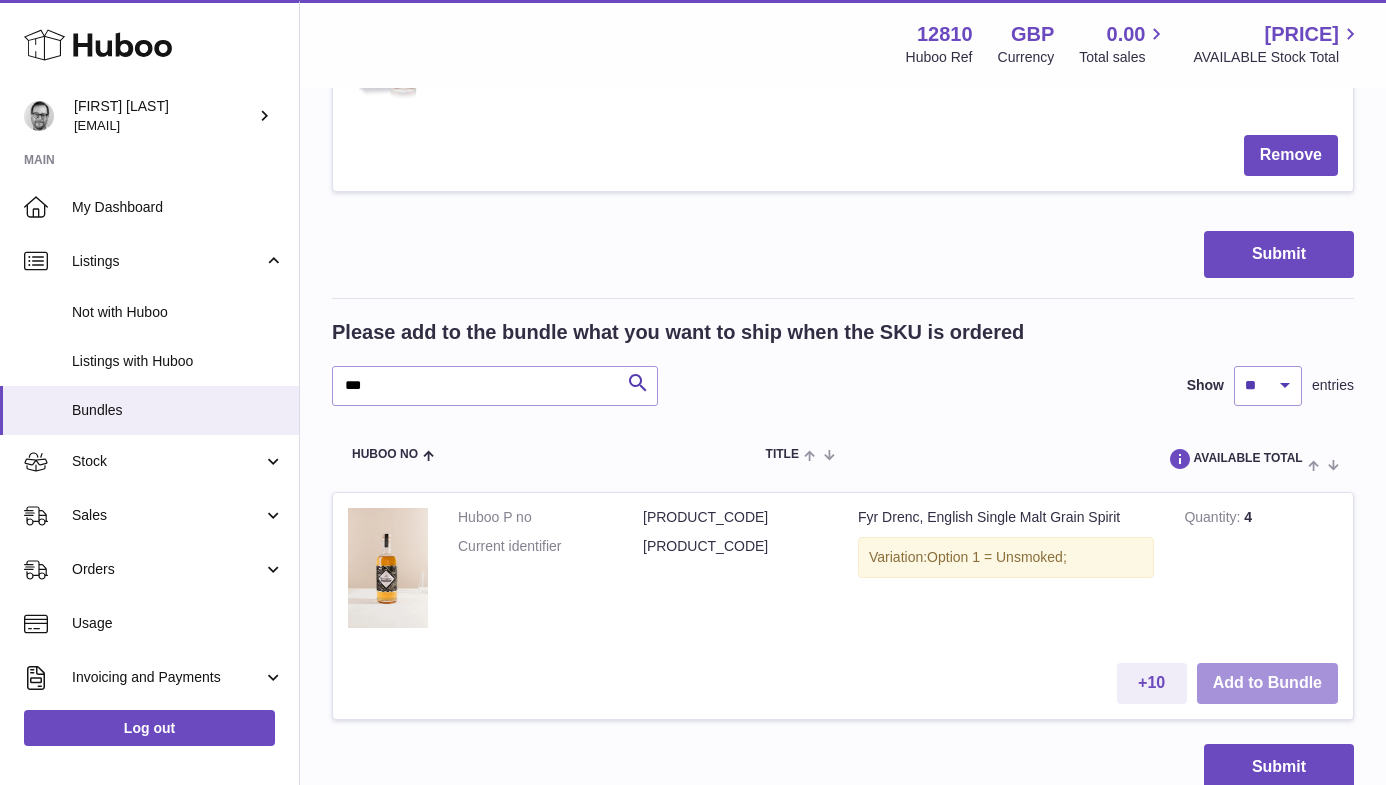click on "Add to Bundle" at bounding box center (1267, 683) 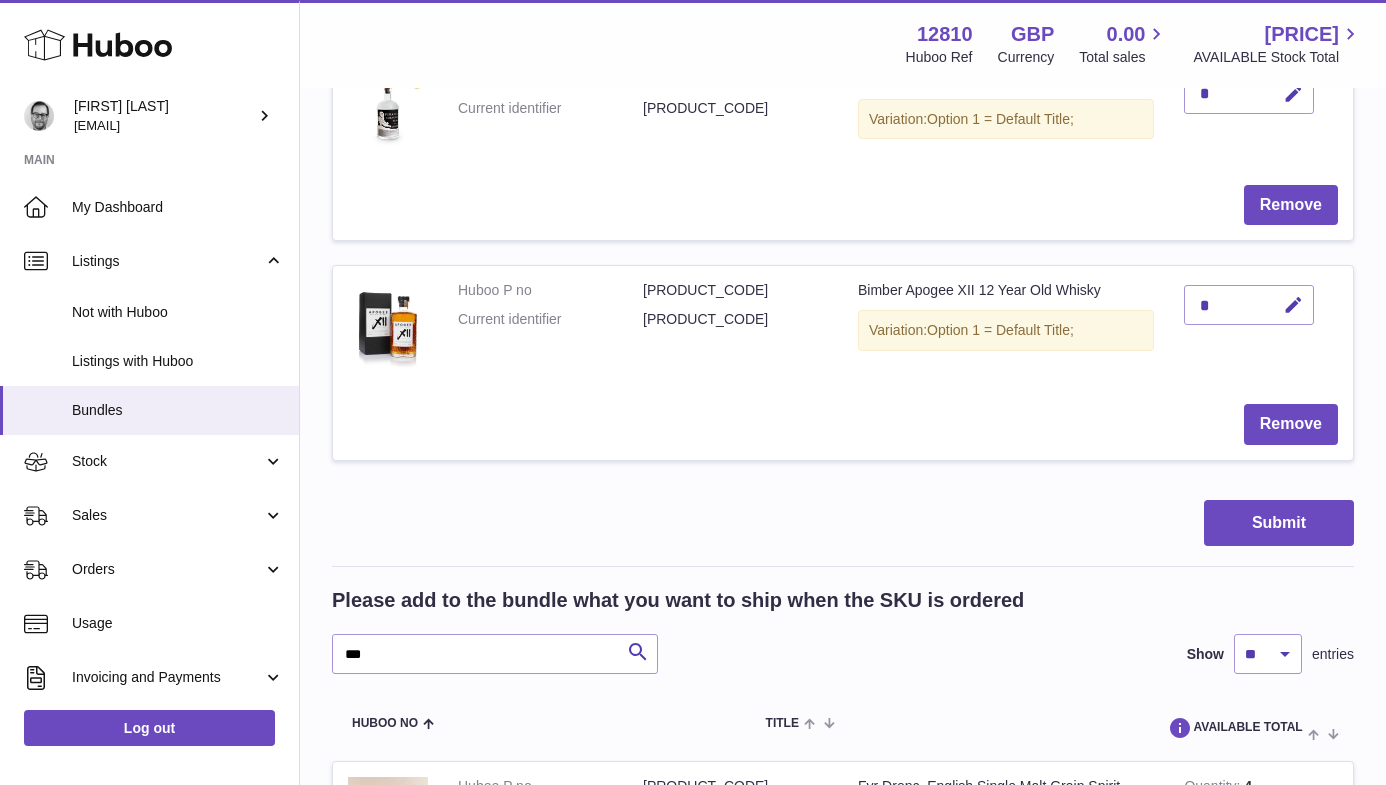 scroll, scrollTop: 1649, scrollLeft: 0, axis: vertical 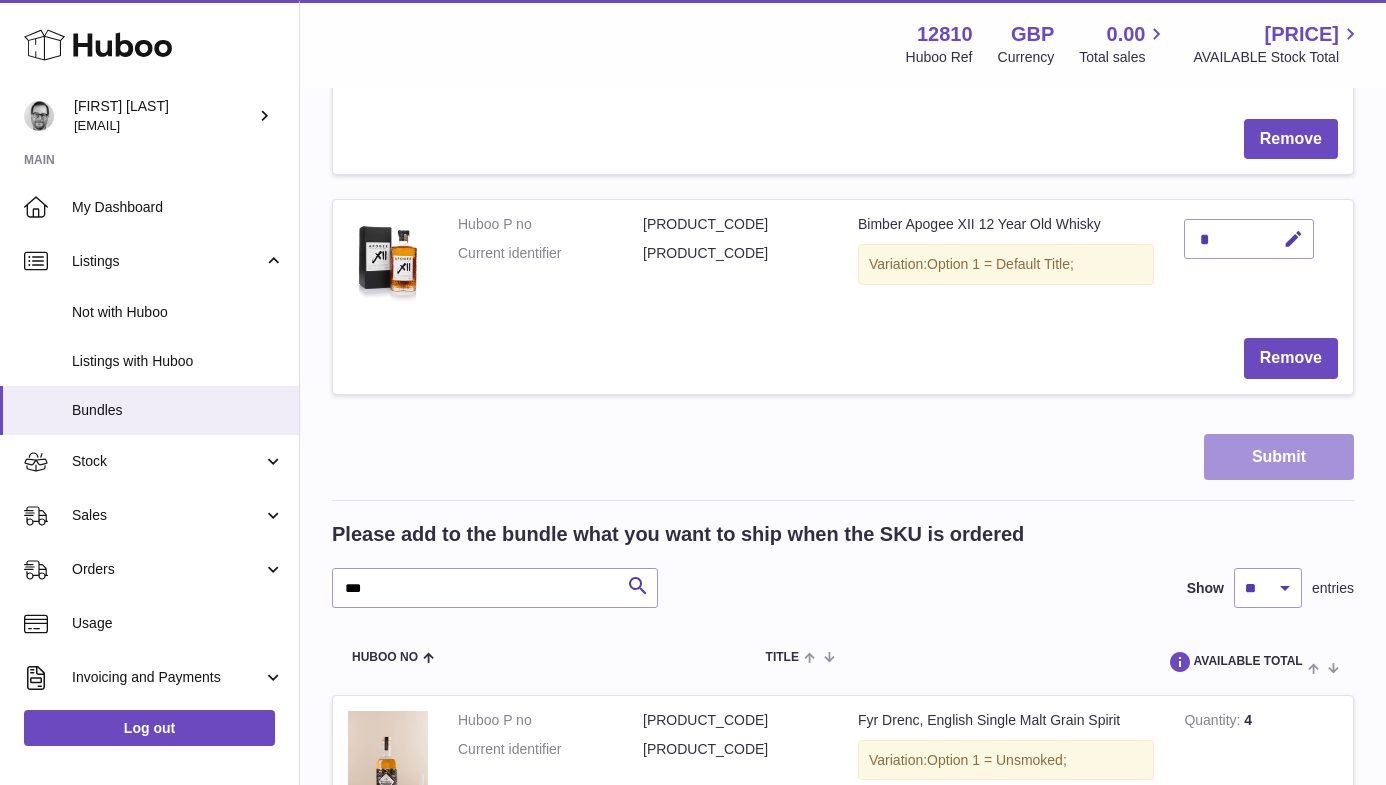 click on "Submit" at bounding box center (1279, 457) 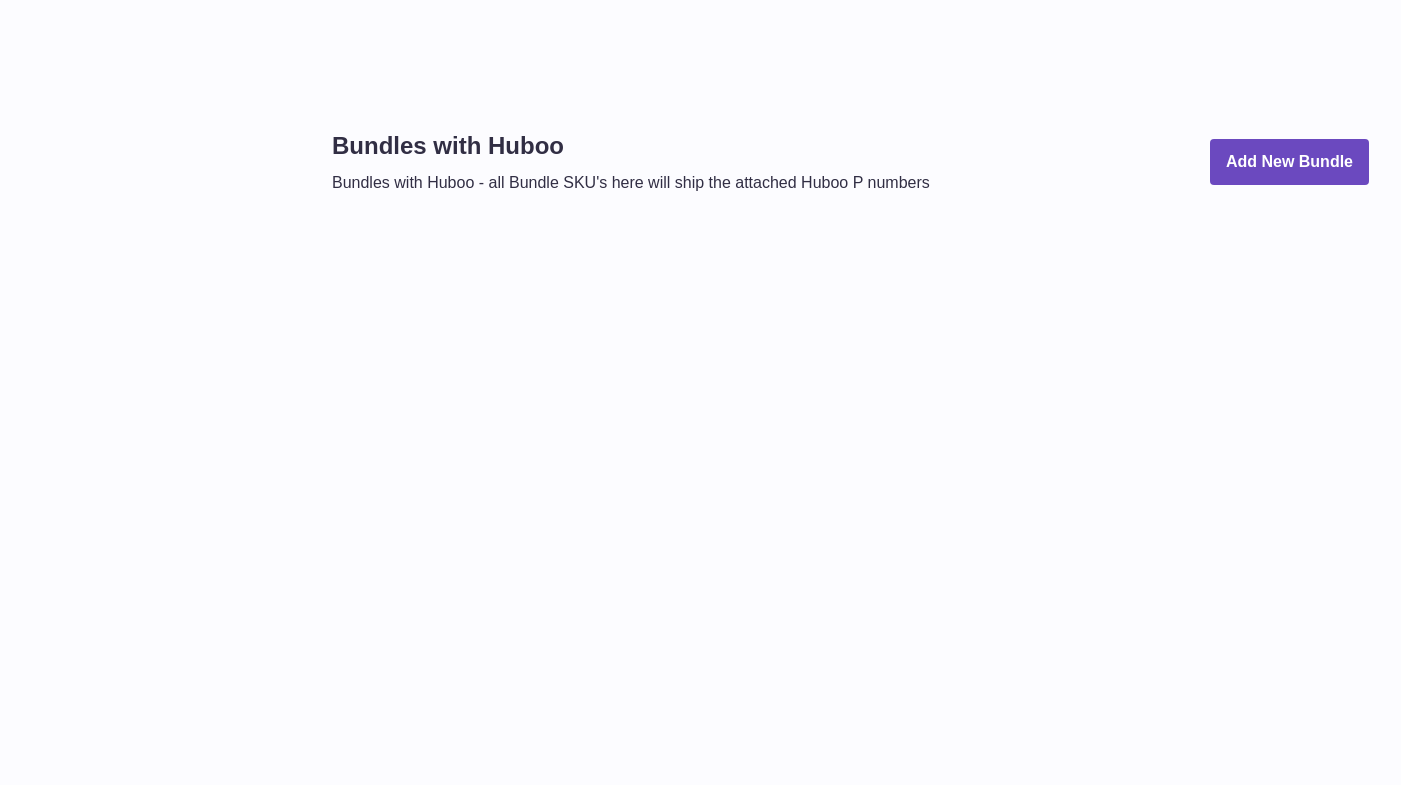 scroll, scrollTop: 0, scrollLeft: 0, axis: both 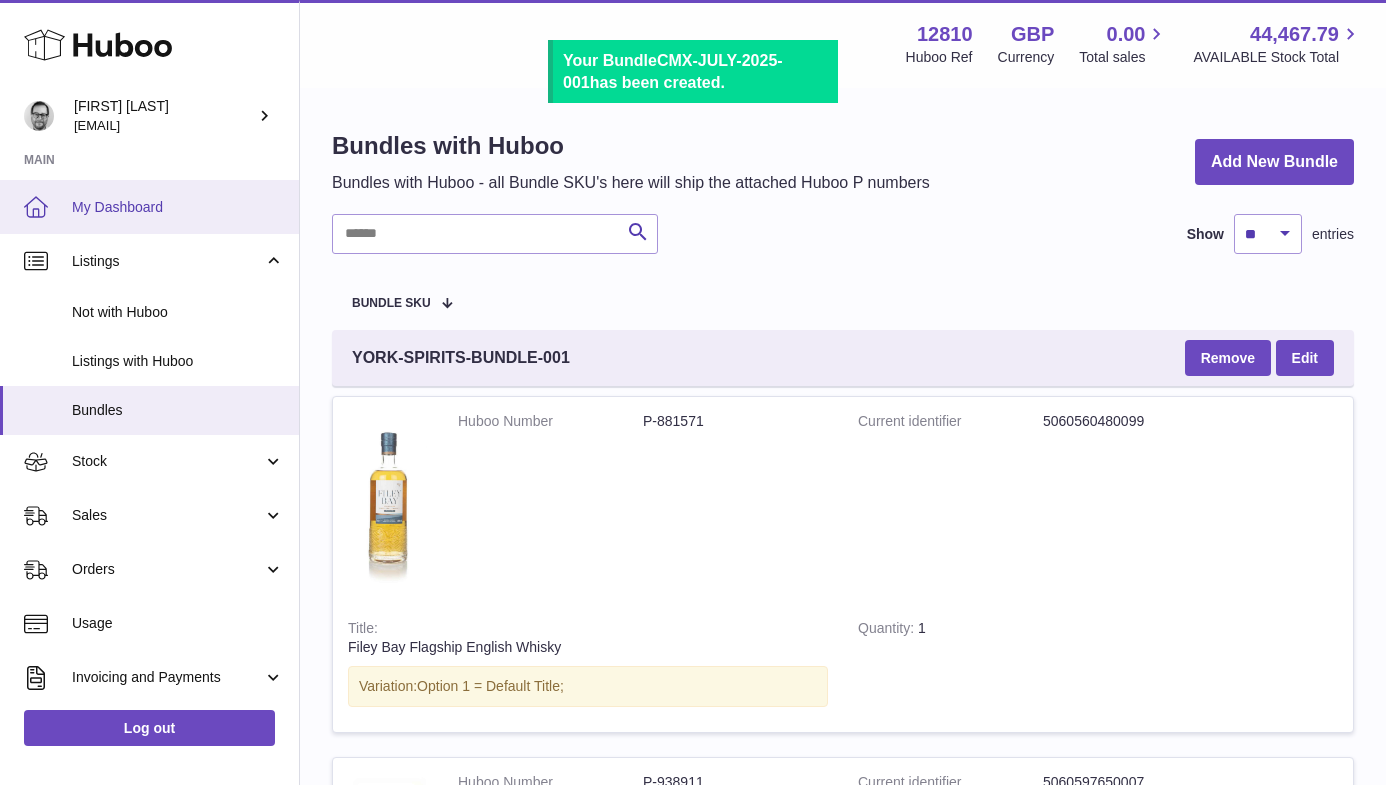 click on "My Dashboard" at bounding box center (178, 207) 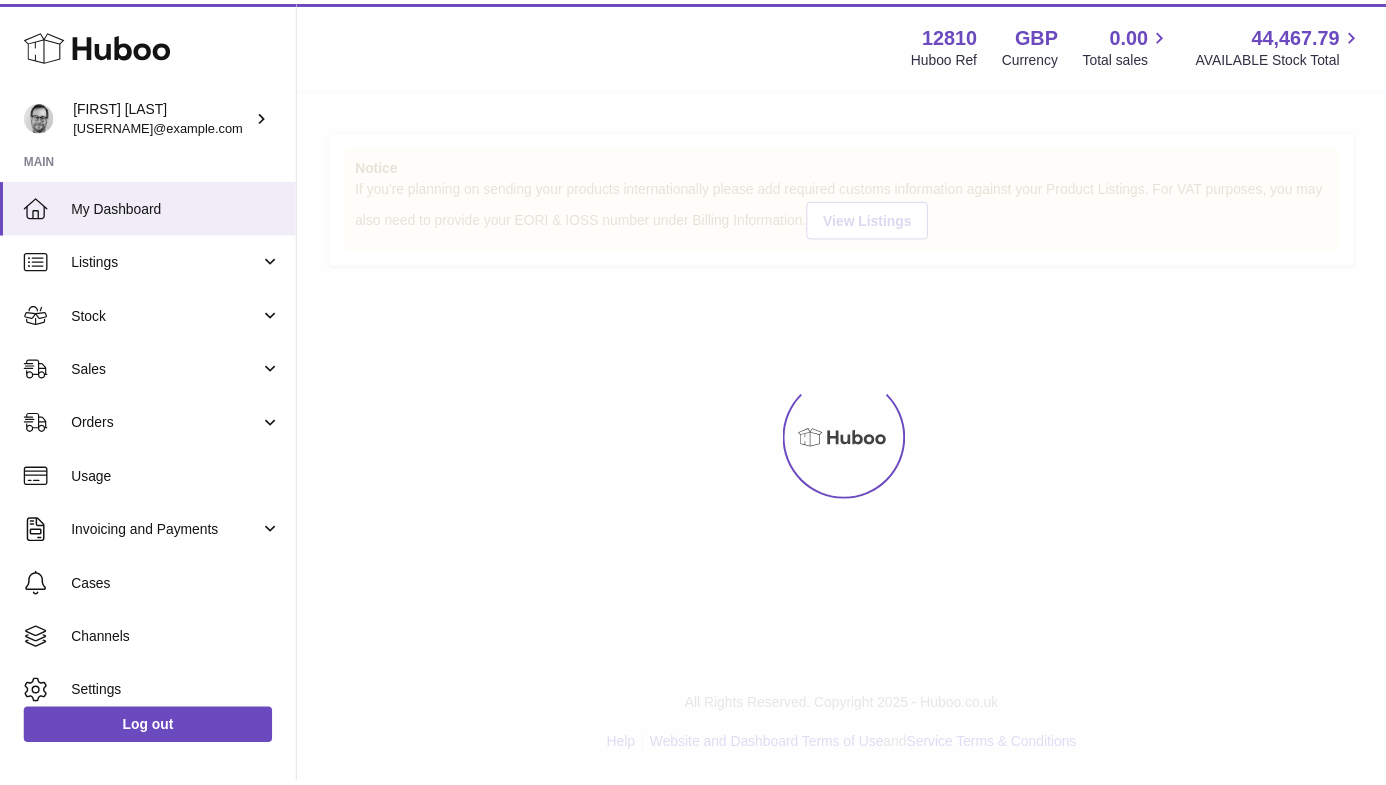 scroll, scrollTop: 0, scrollLeft: 0, axis: both 